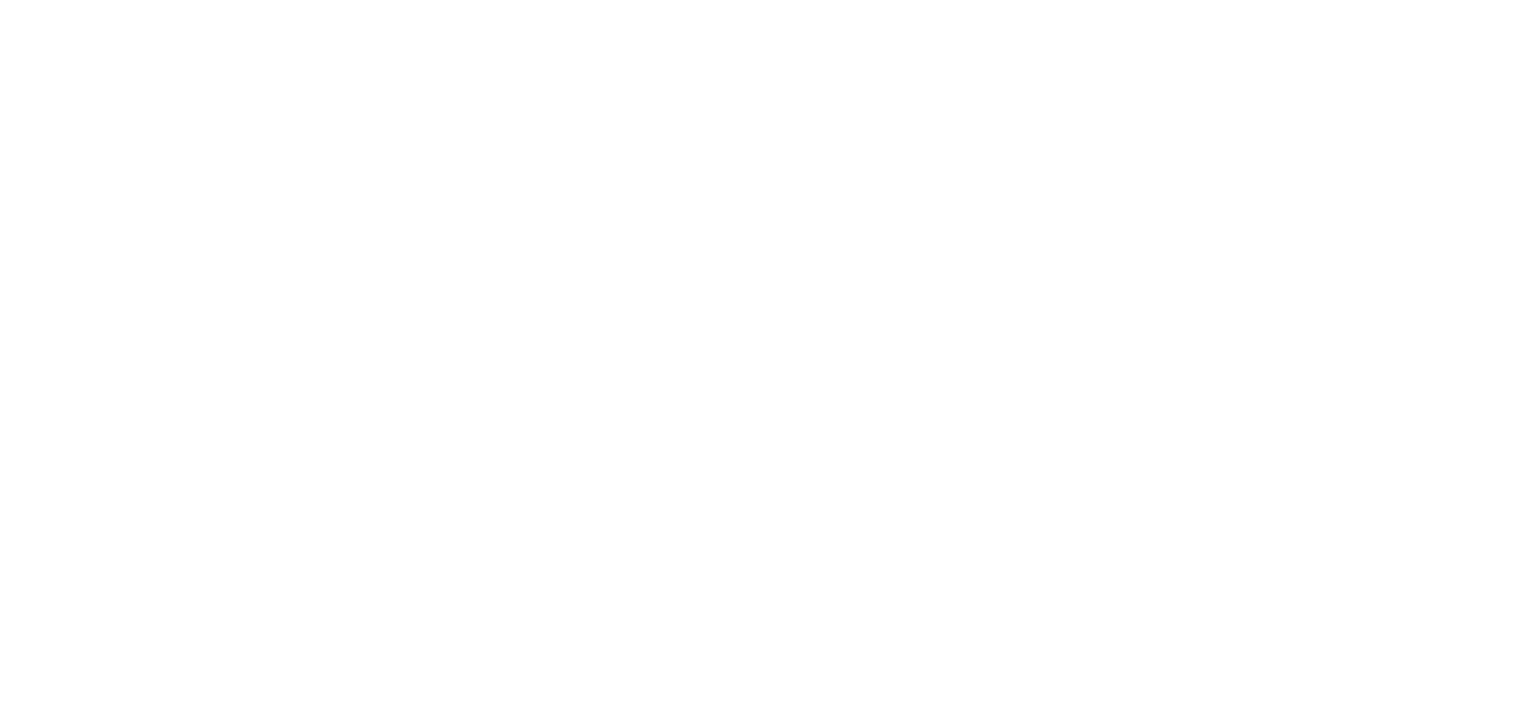scroll, scrollTop: 0, scrollLeft: 0, axis: both 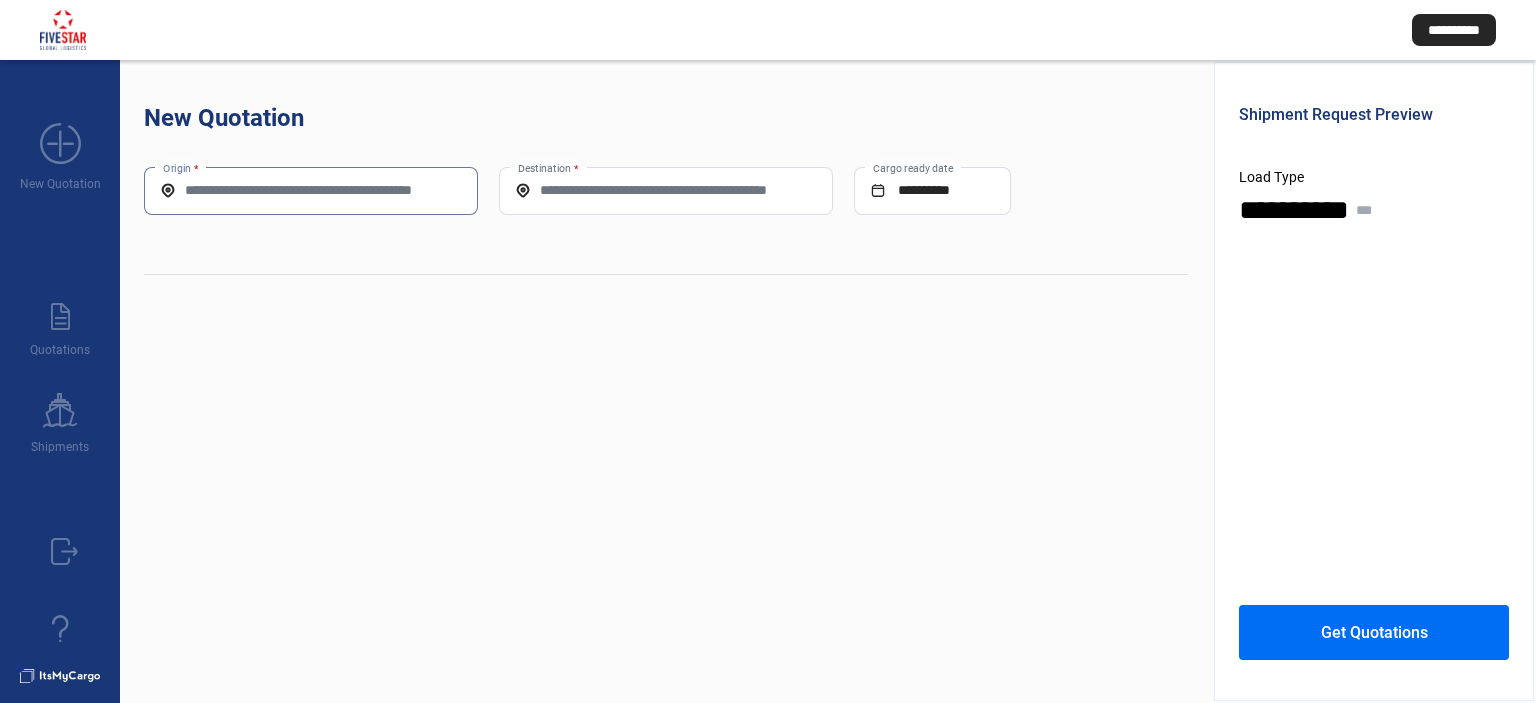 click on "Origin *" at bounding box center (311, 190) 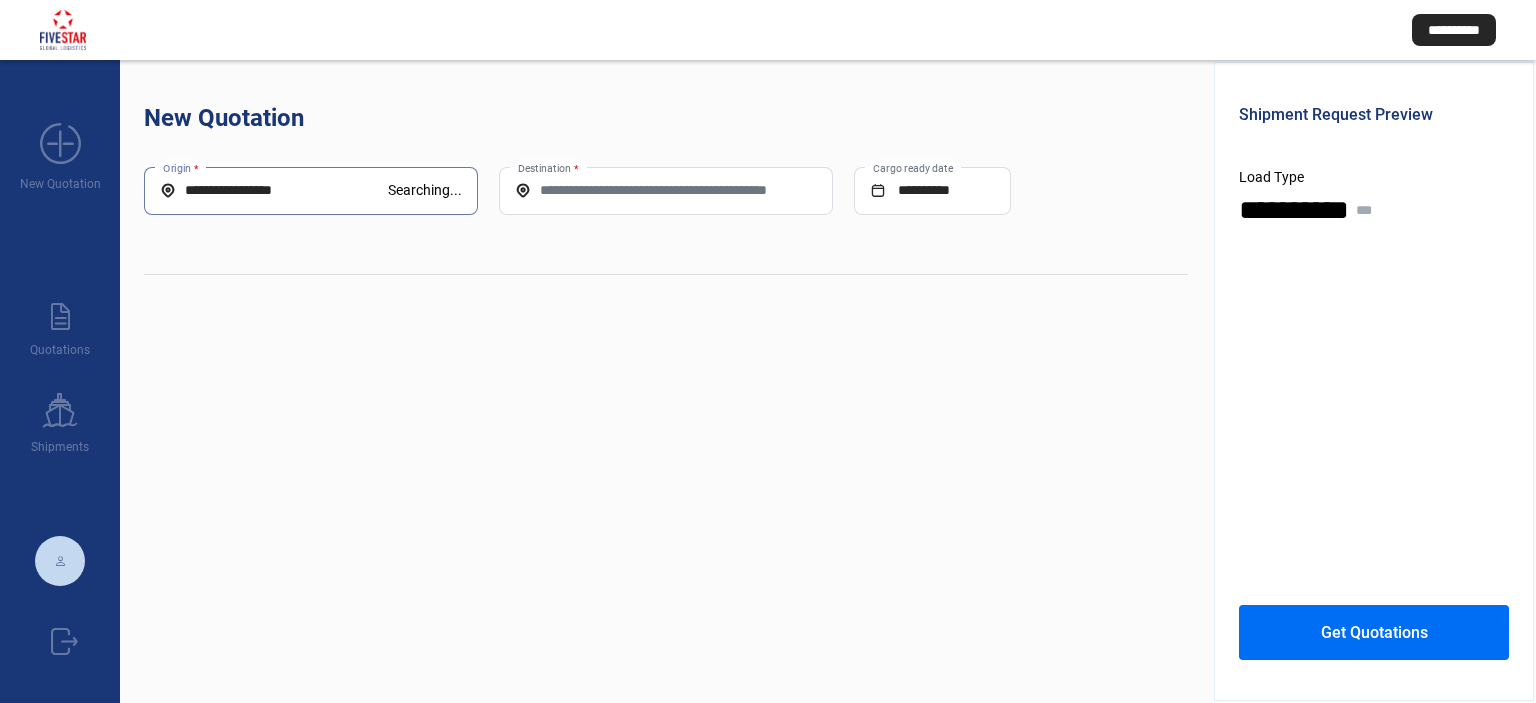 drag, startPoint x: 236, startPoint y: 188, endPoint x: -266, endPoint y: 188, distance: 502 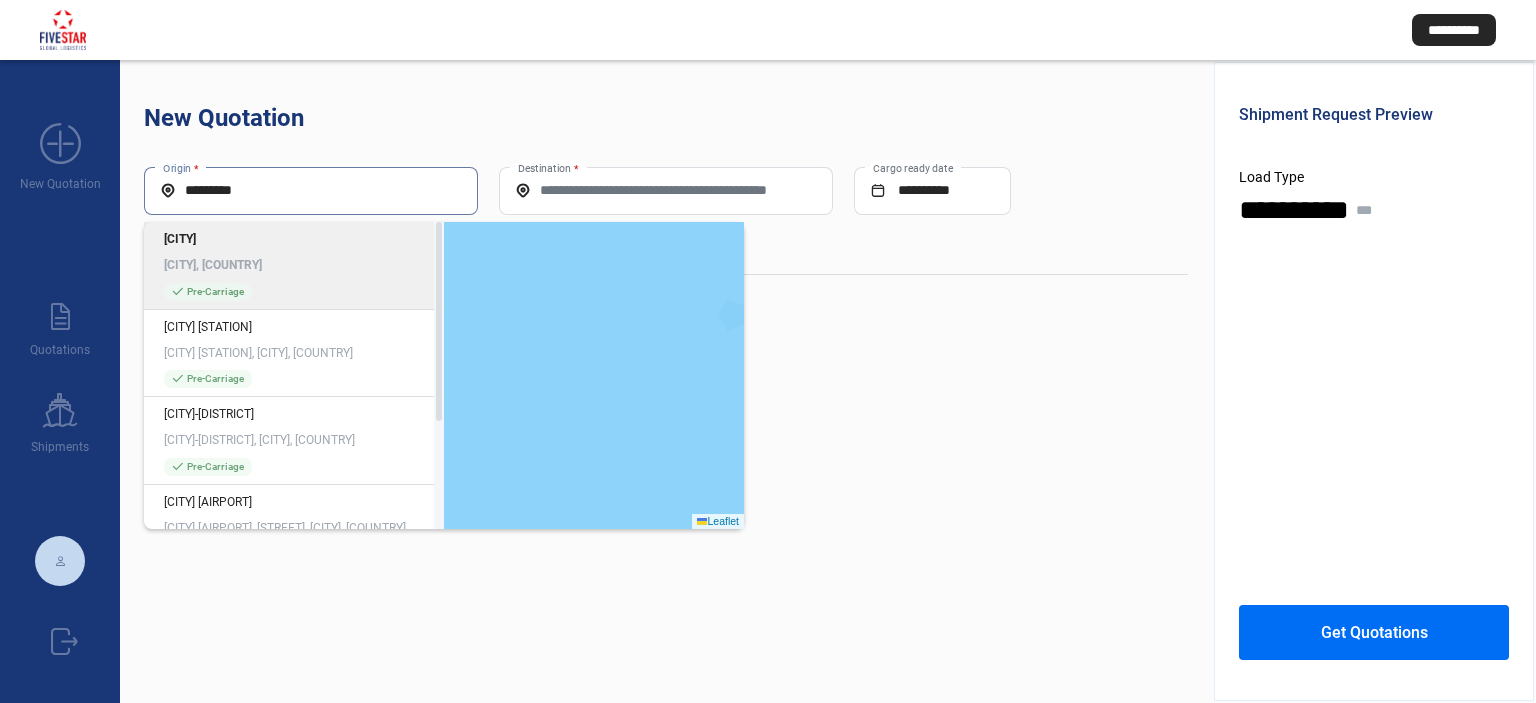 click on "[CITY], [COUNTRY]" 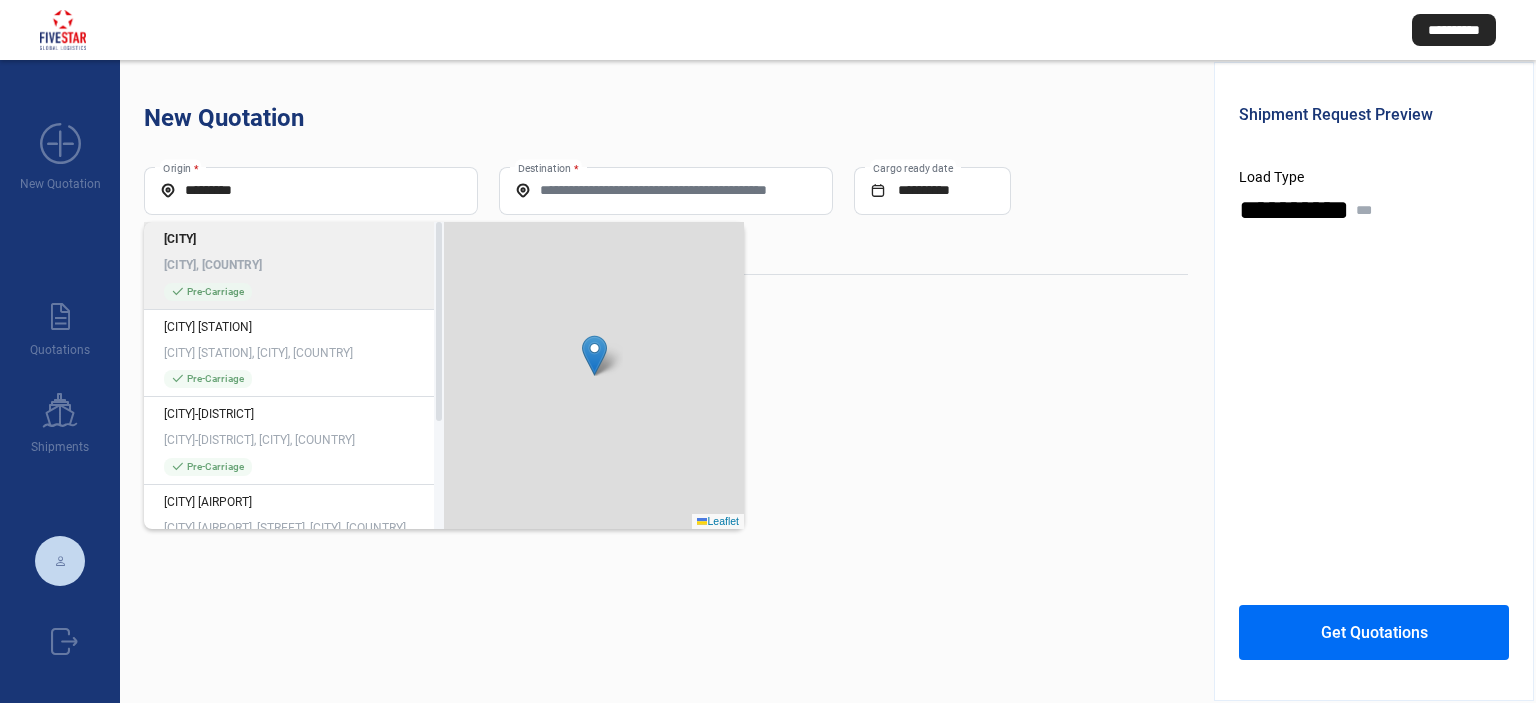 type on "**********" 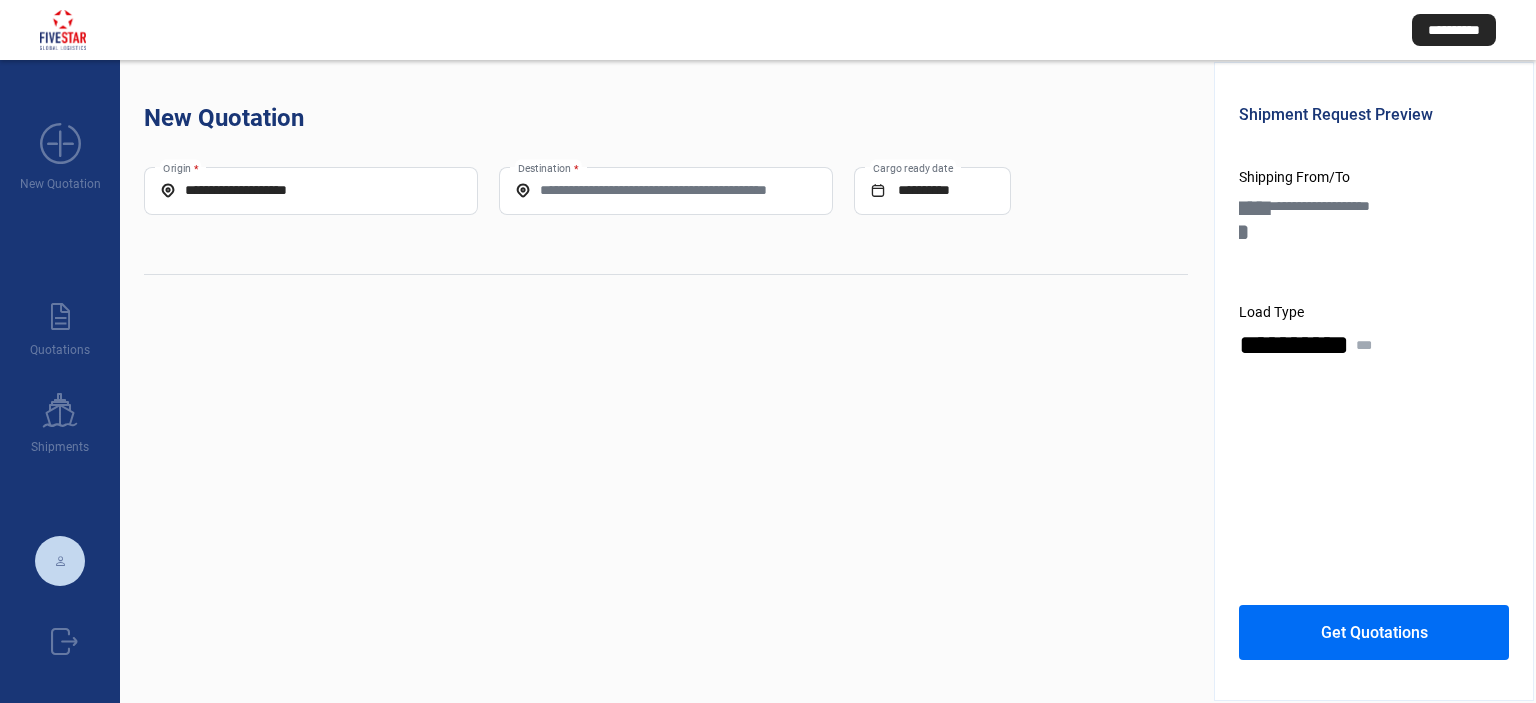 click on "Destination *" 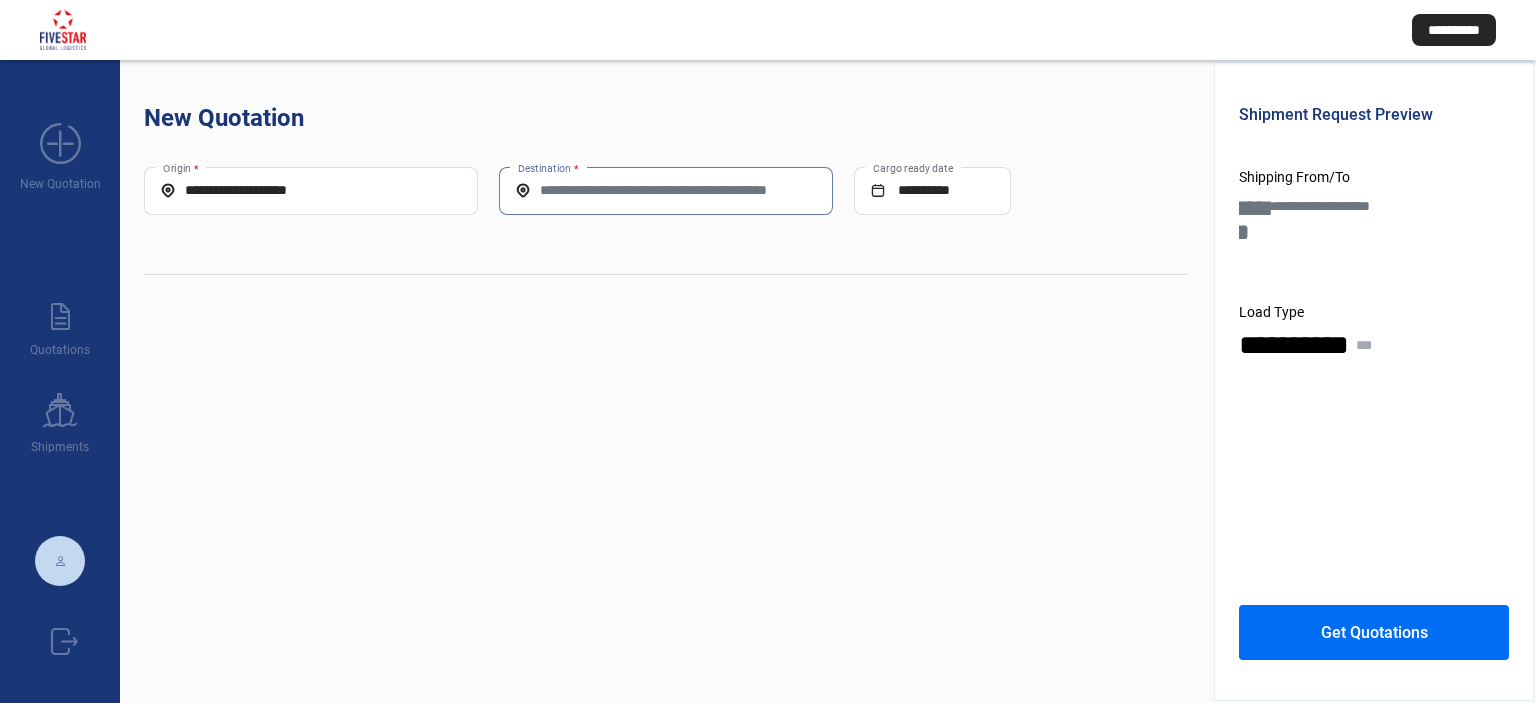click on "Destination *" at bounding box center (666, 190) 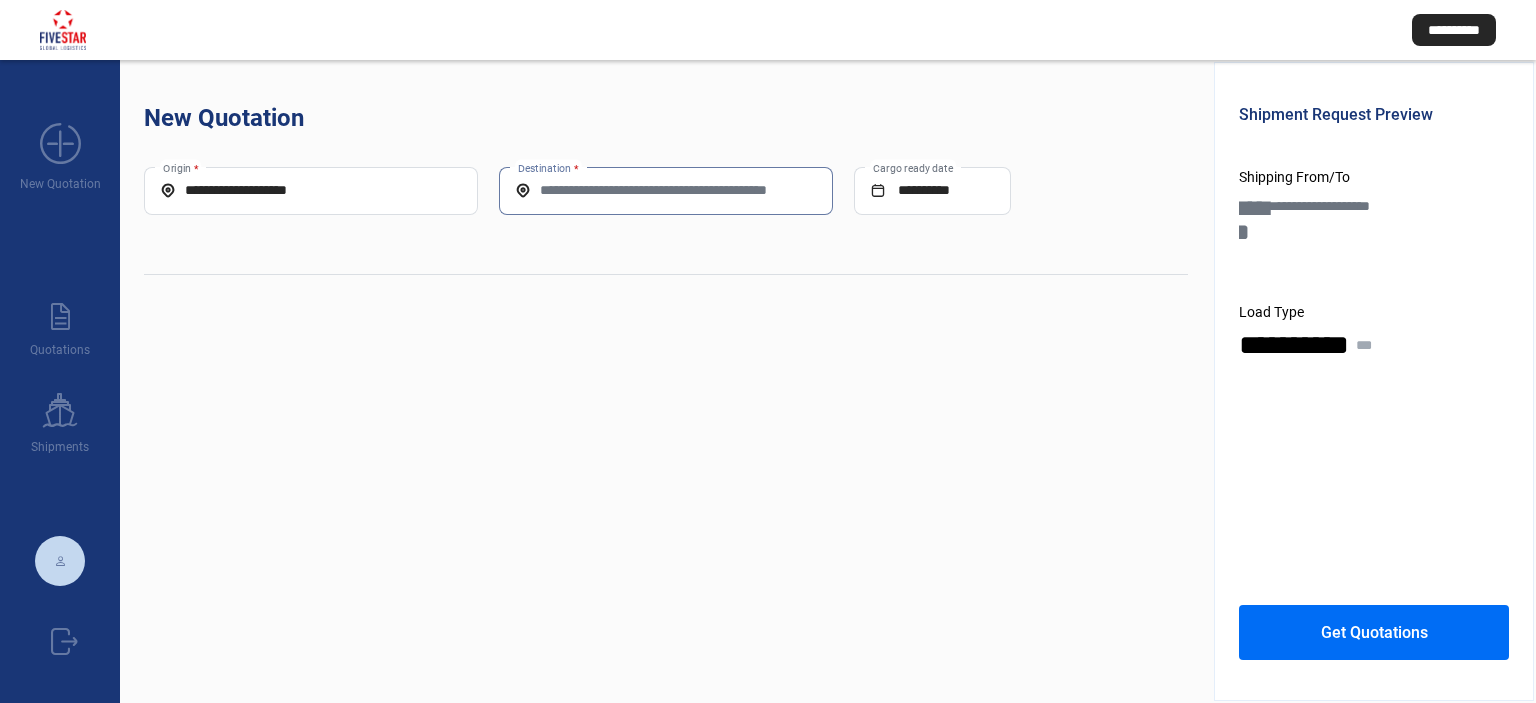 click on "Destination *" at bounding box center [666, 190] 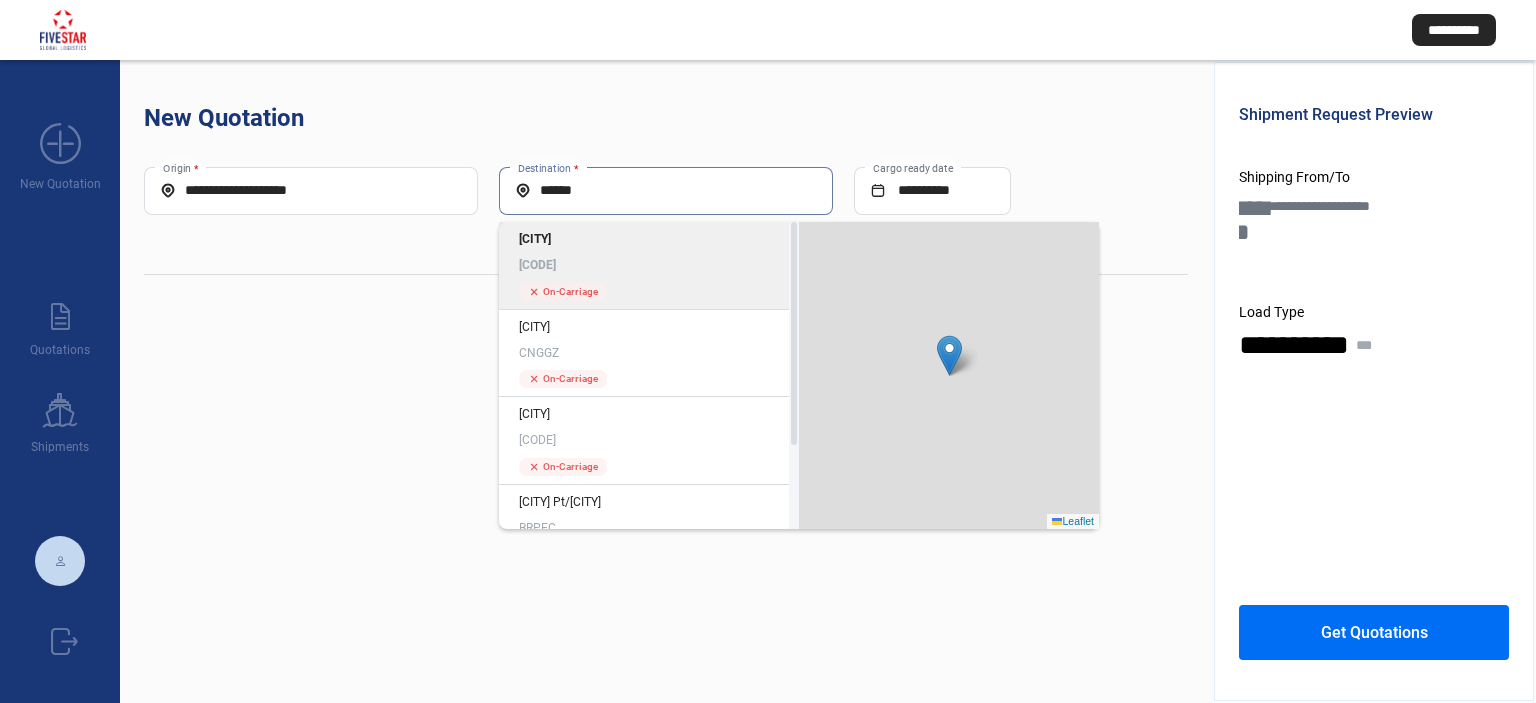 click on "[CITY] [CODE]" 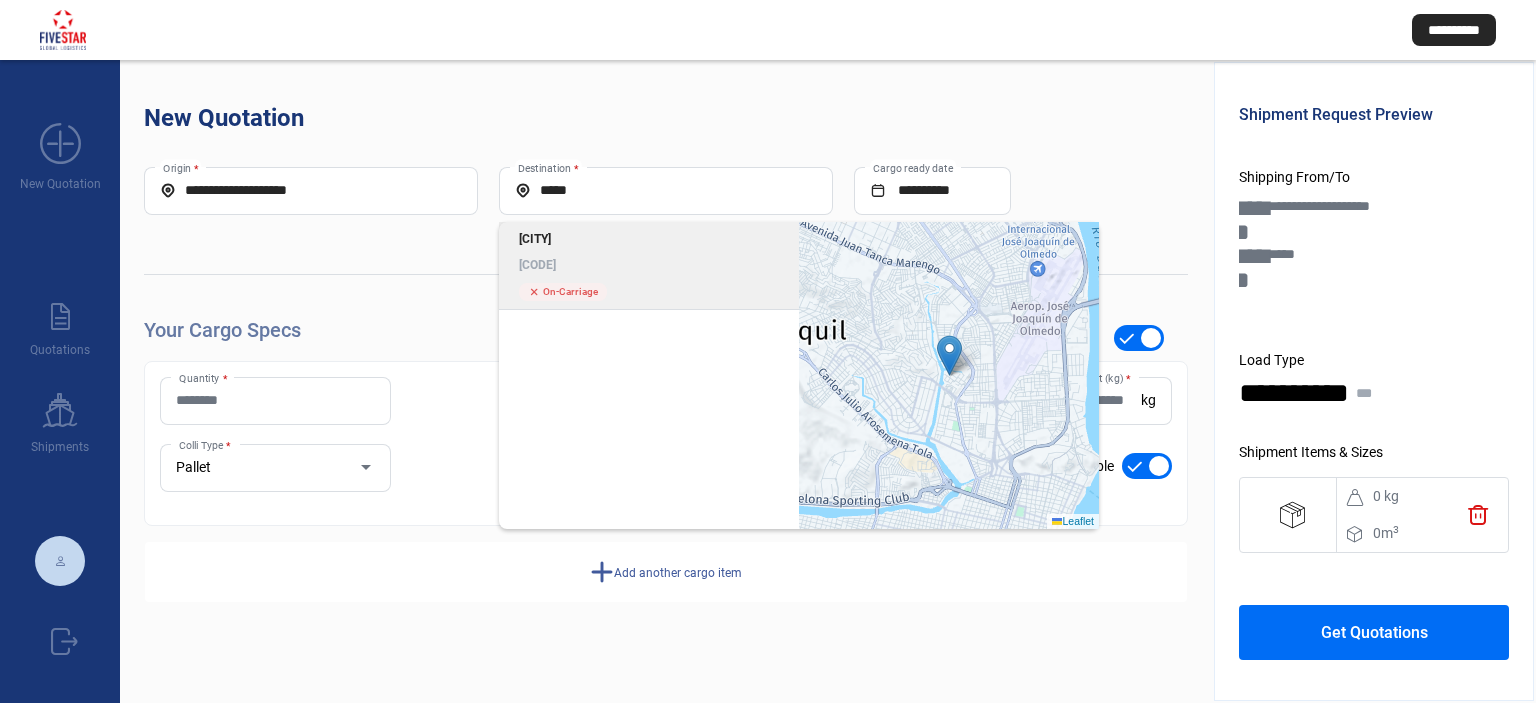 click on "[CODE]" 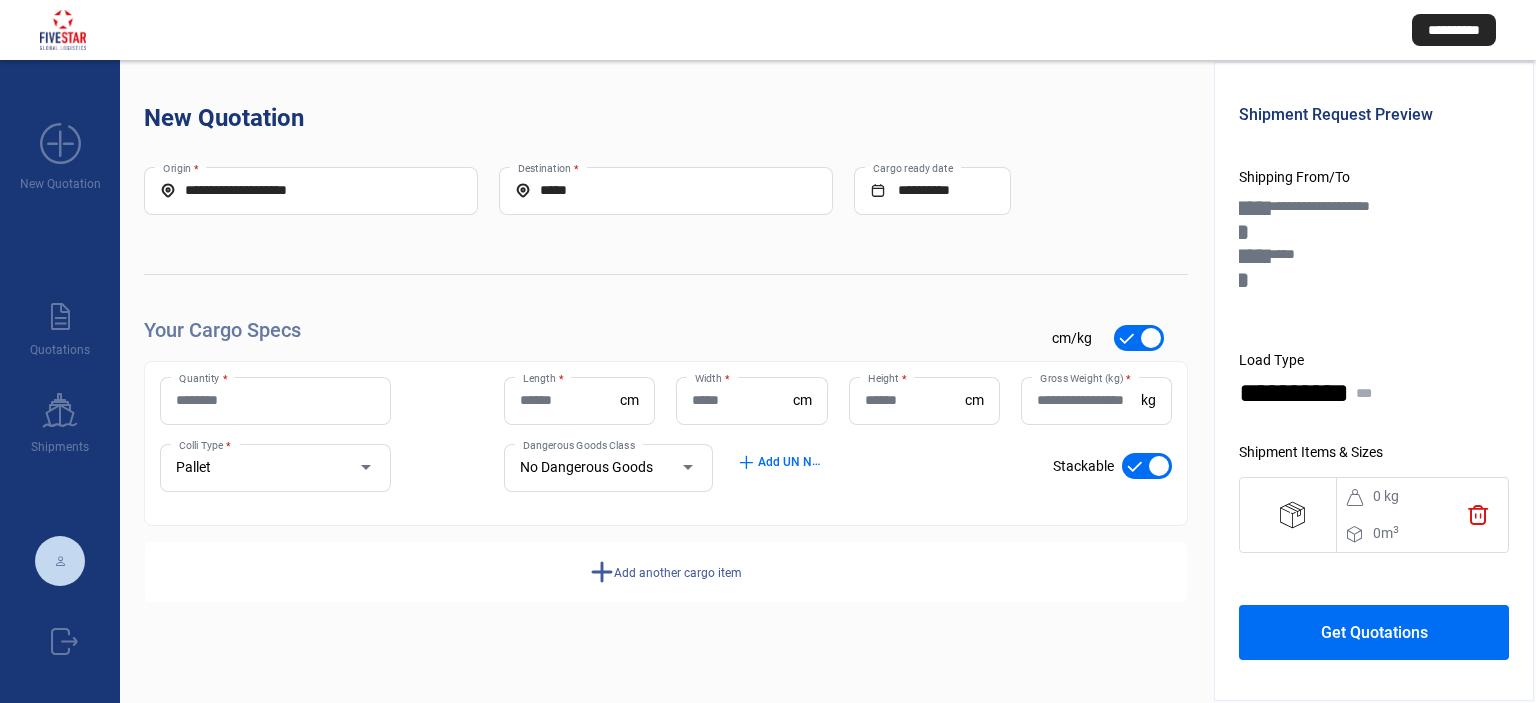 click on "Quantity *" at bounding box center [275, 400] 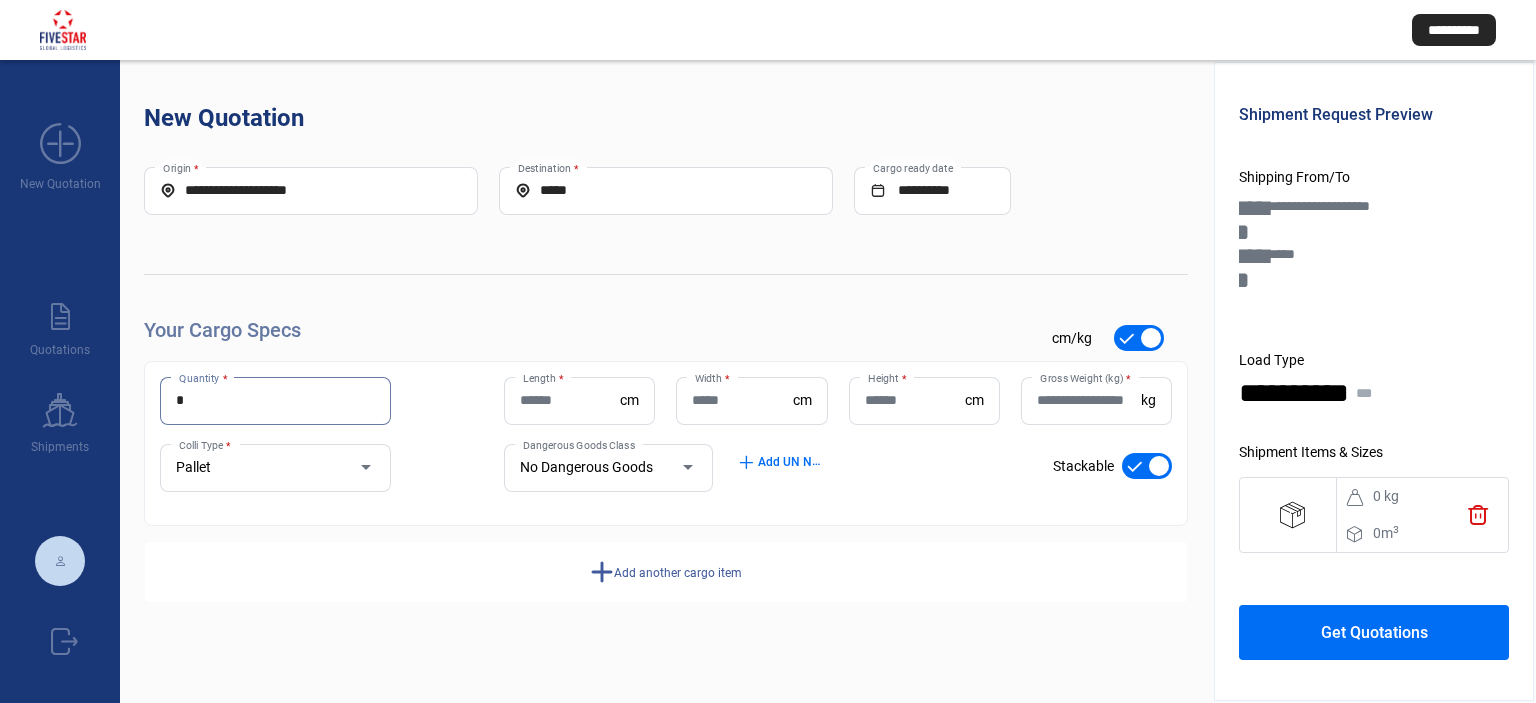 type on "*" 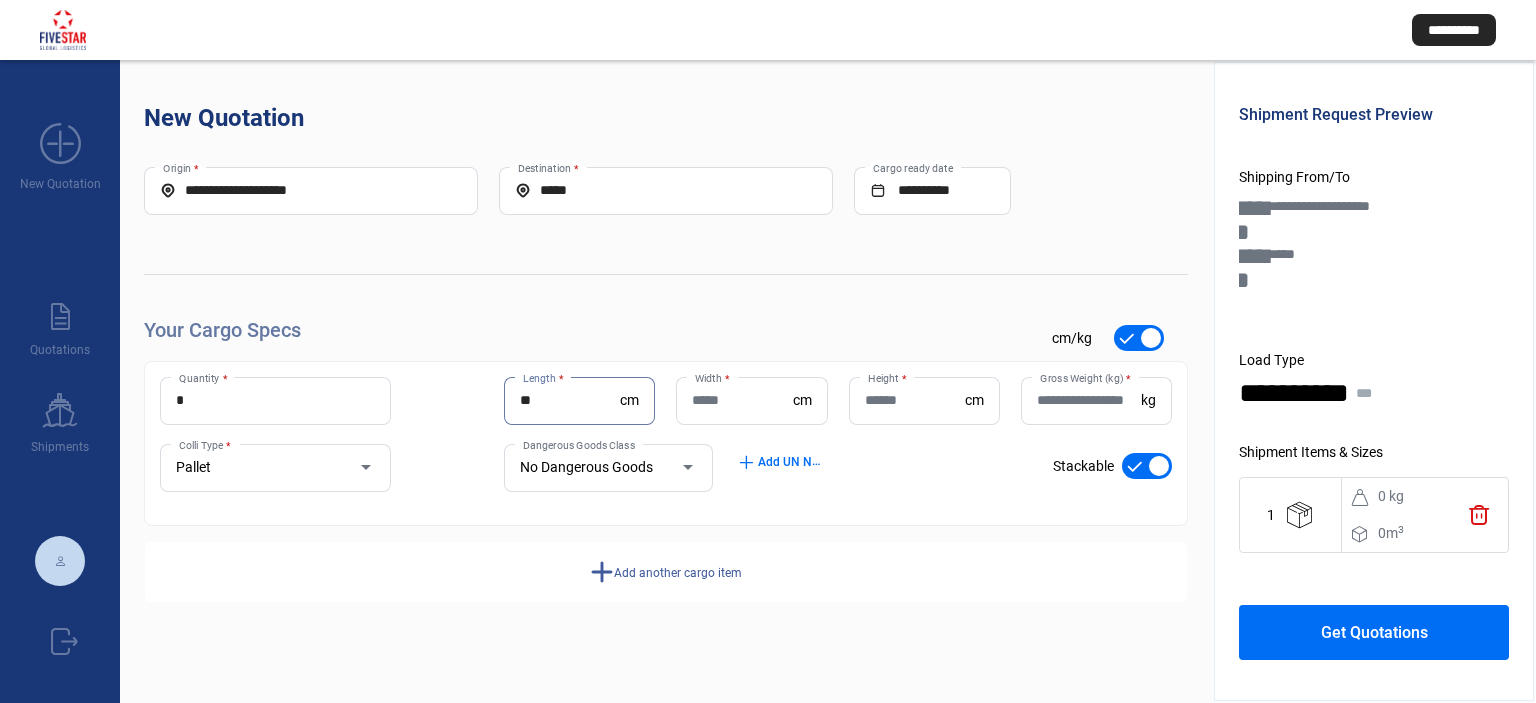 type on "**" 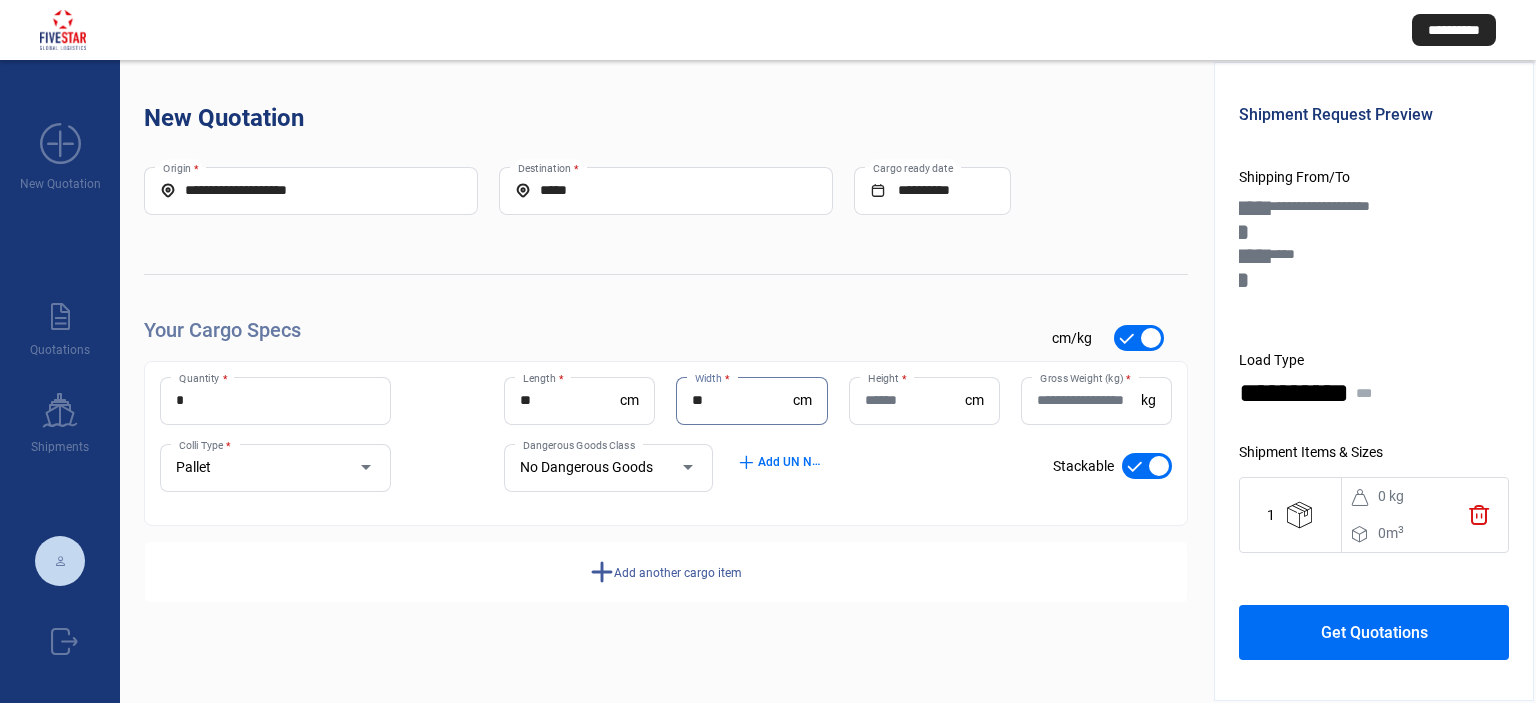 type on "**" 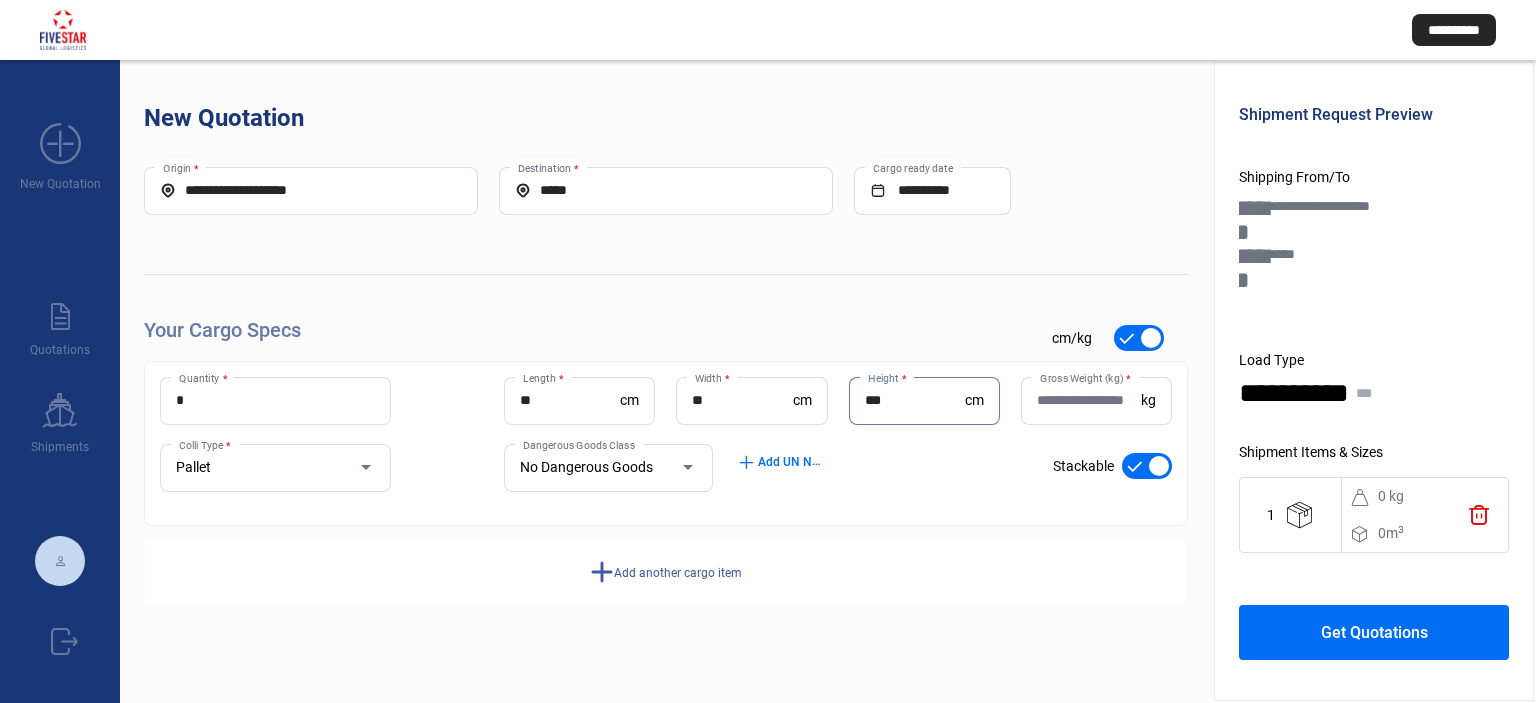 type on "***" 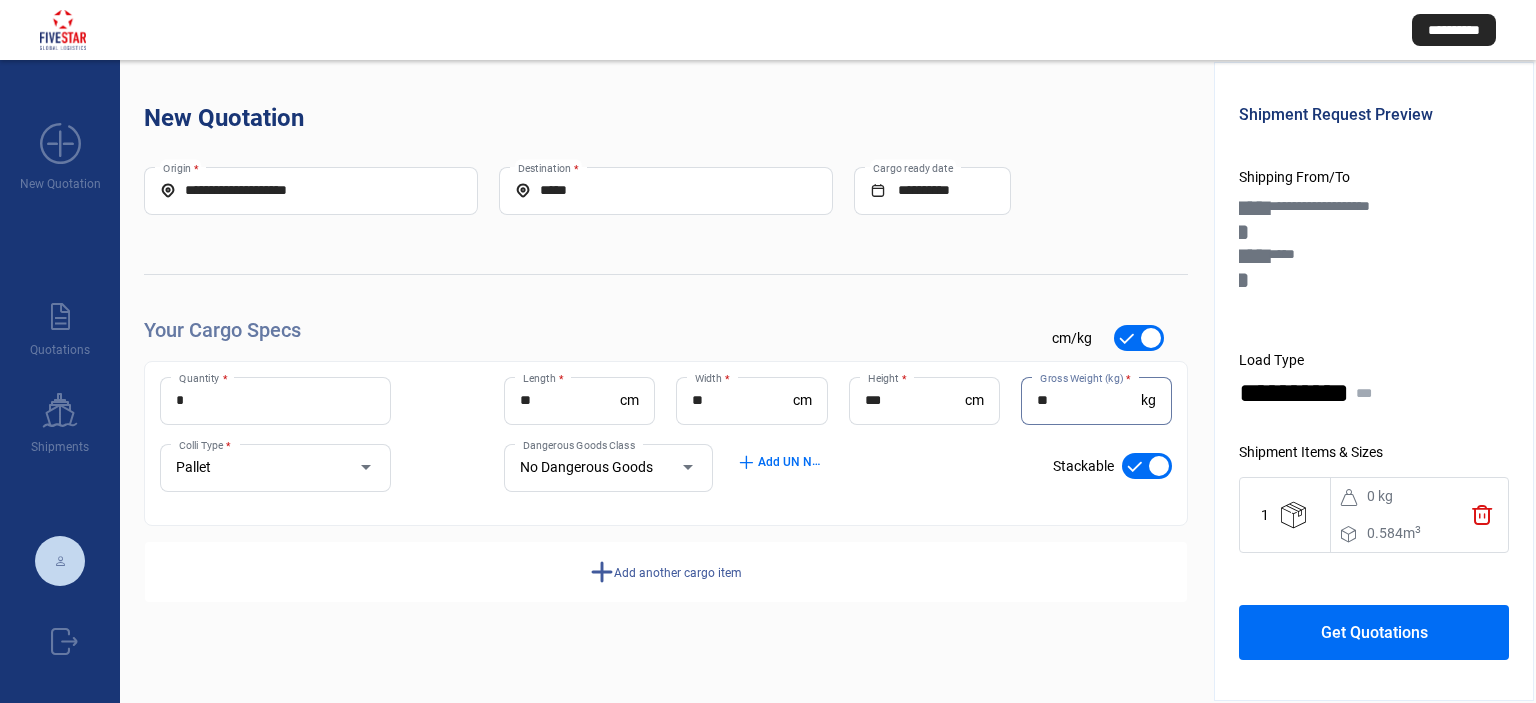 type on "**" 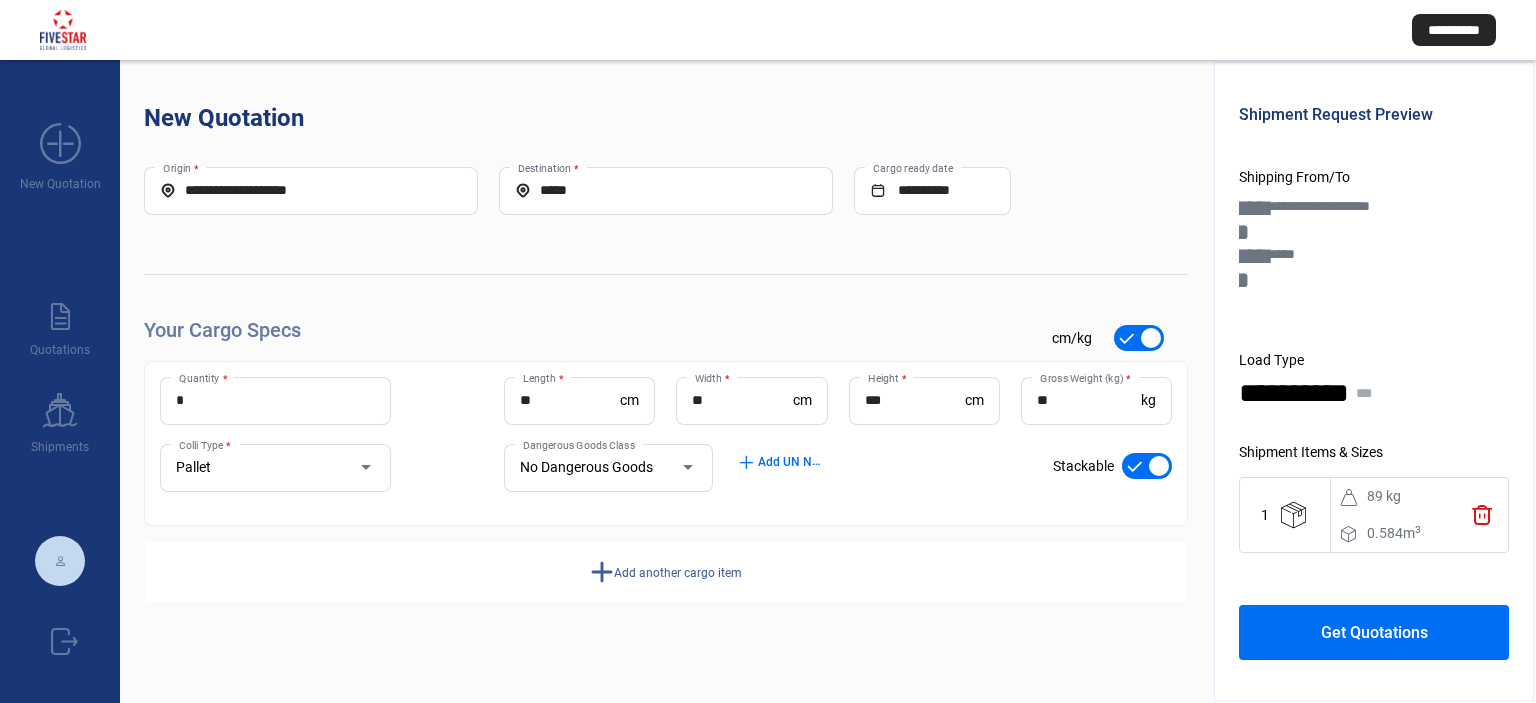 click on "Get Quotations" 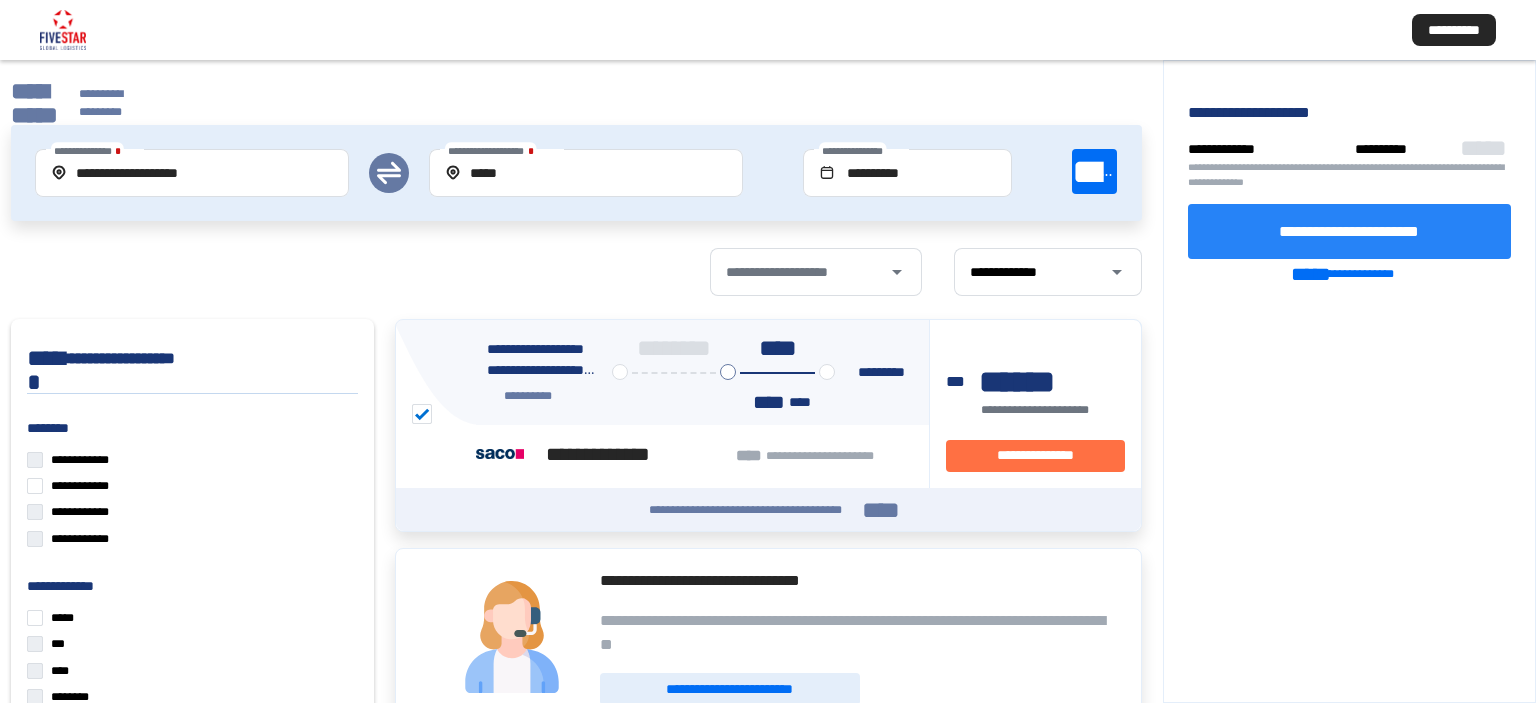 click on "**********" 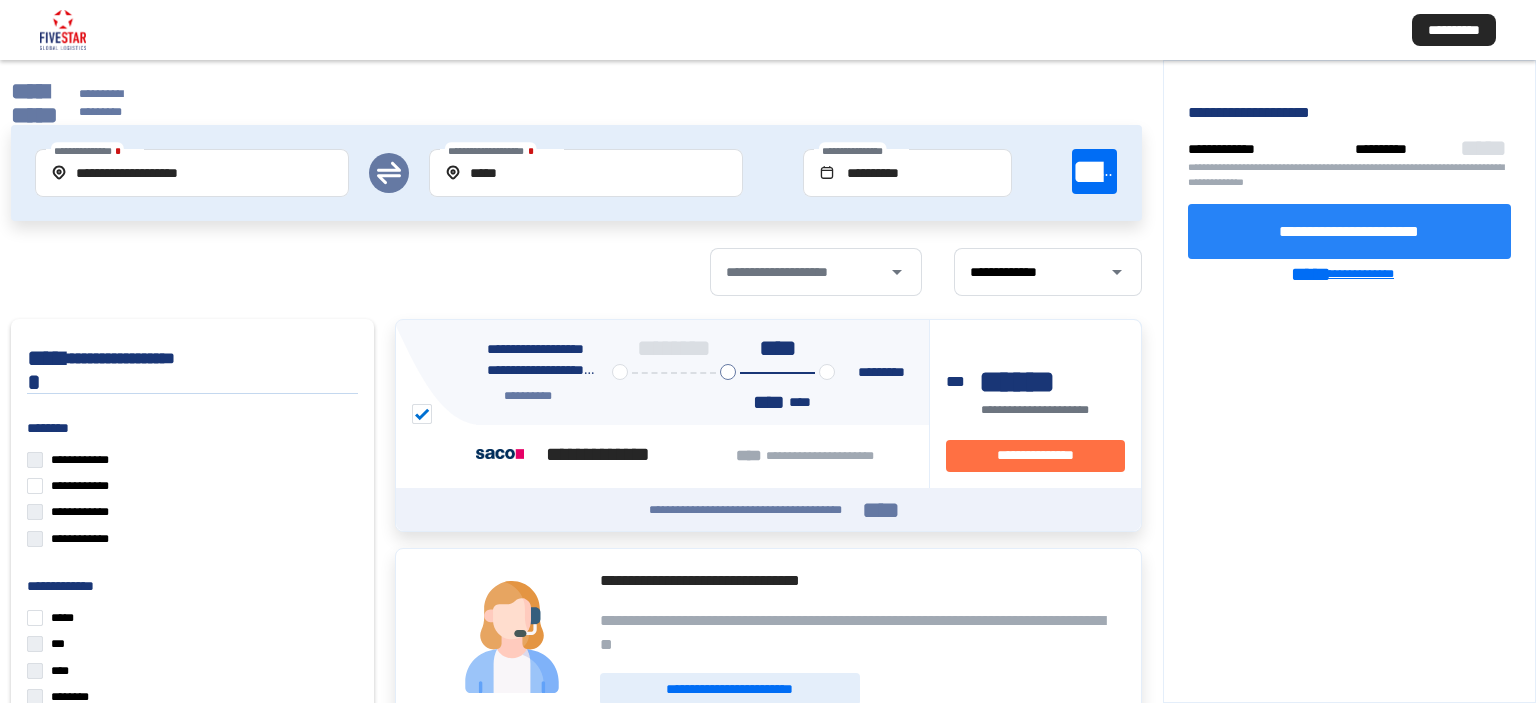 click on "**********" 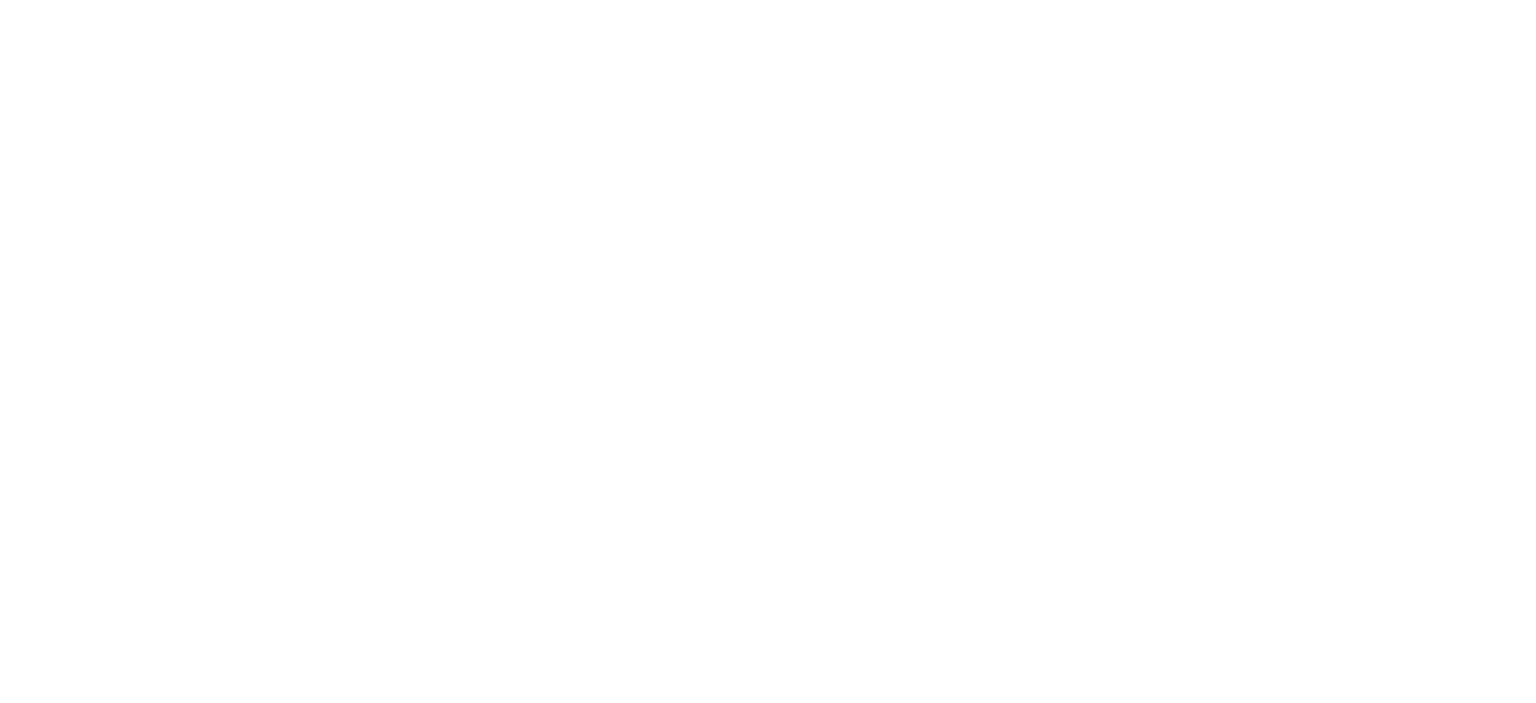 scroll, scrollTop: 0, scrollLeft: 0, axis: both 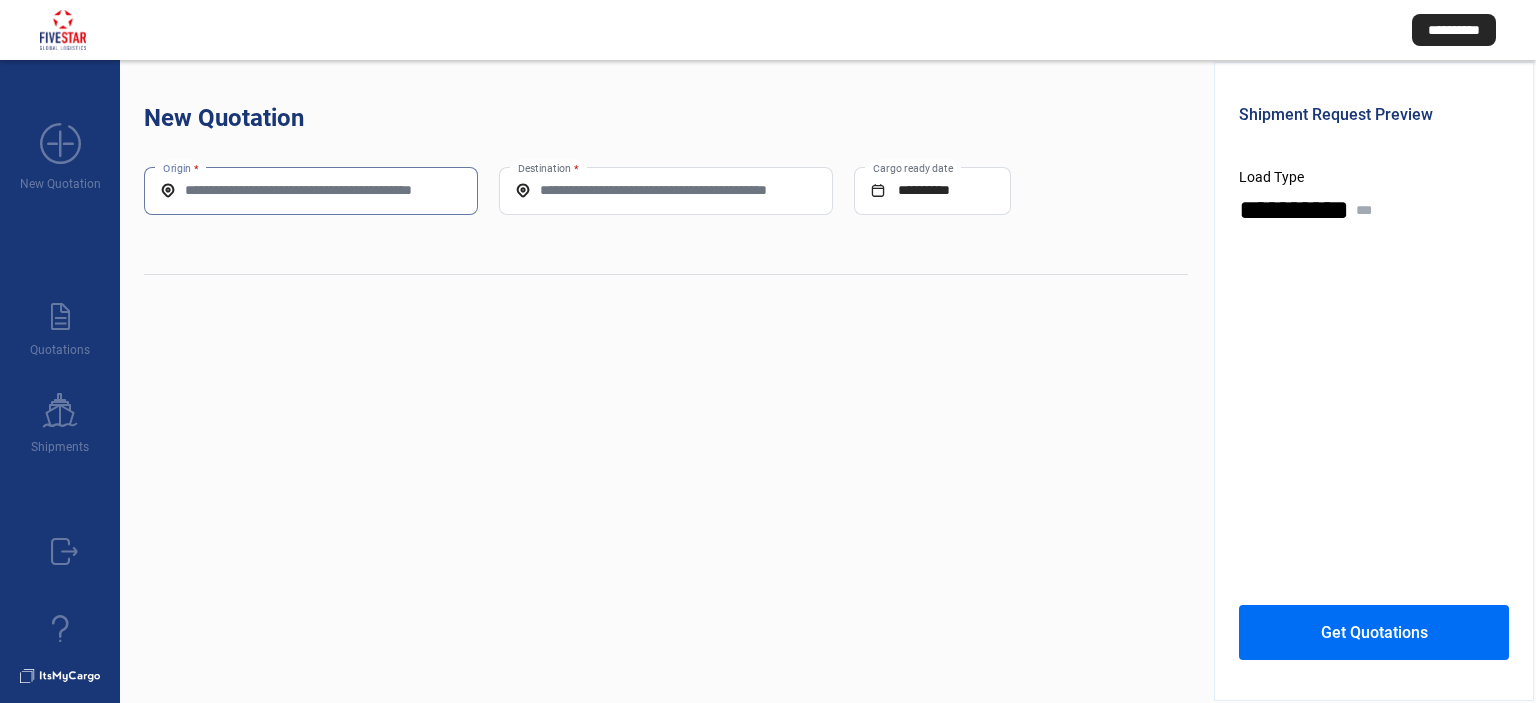 click on "Origin *" at bounding box center (311, 190) 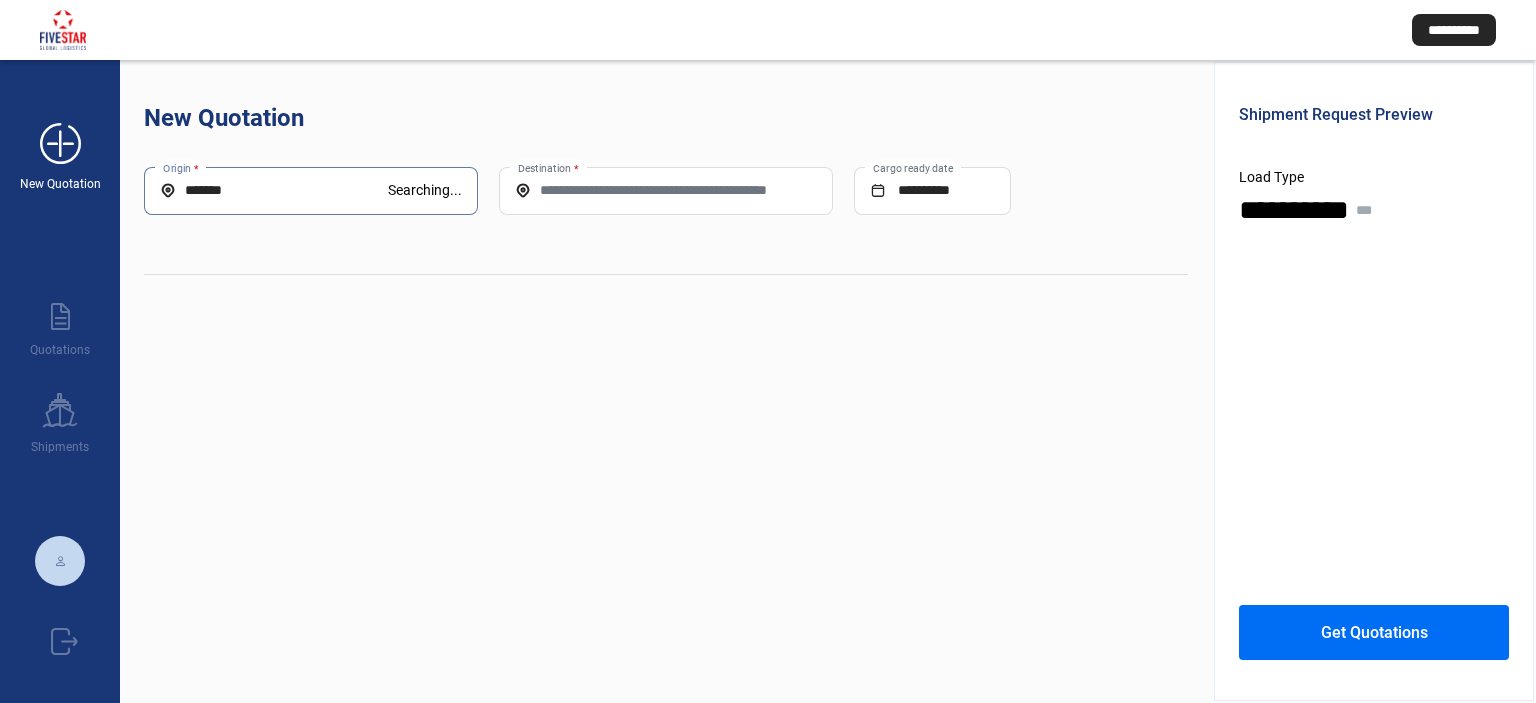drag, startPoint x: 243, startPoint y: 192, endPoint x: 56, endPoint y: 171, distance: 188.17545 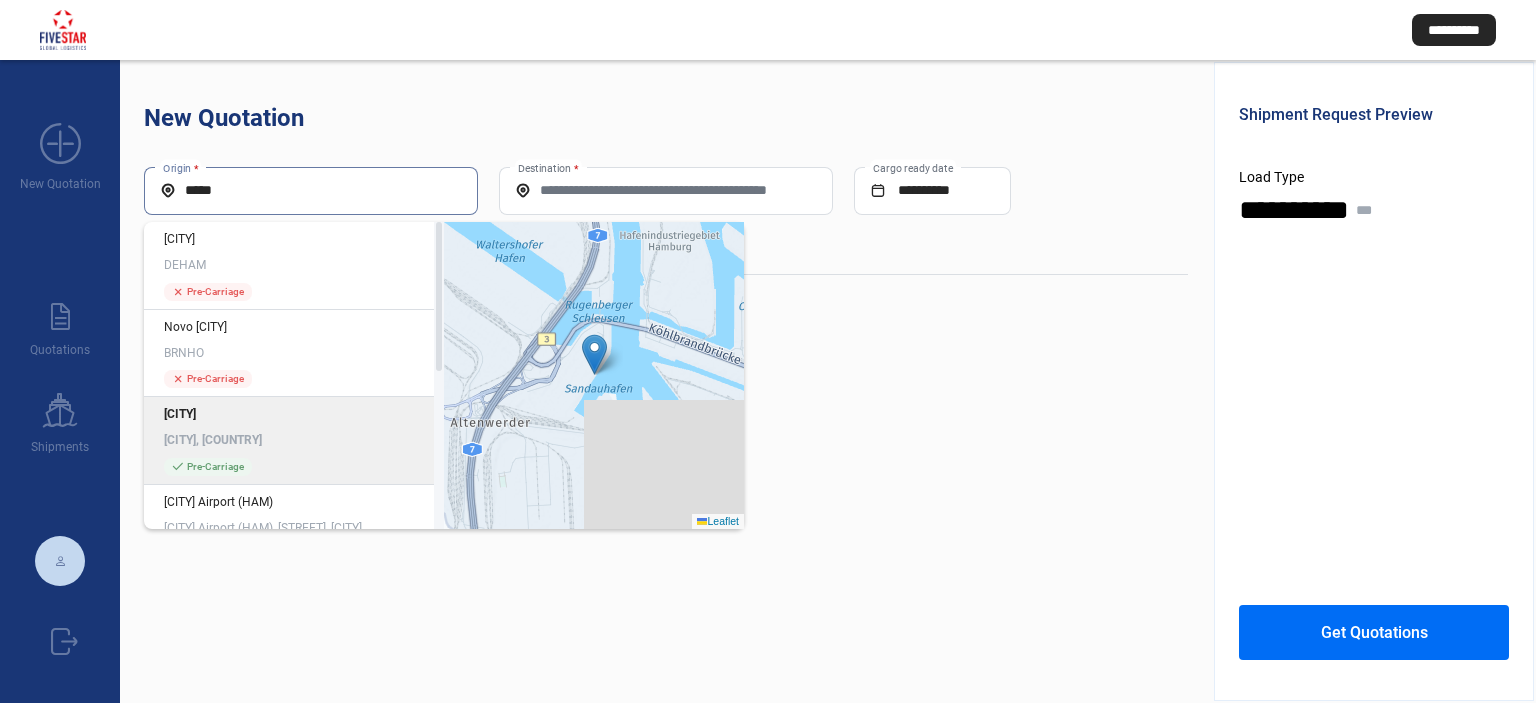 click on "[CITY] [CITY], [COUNTRY] check_mark  Pre-Carriage" 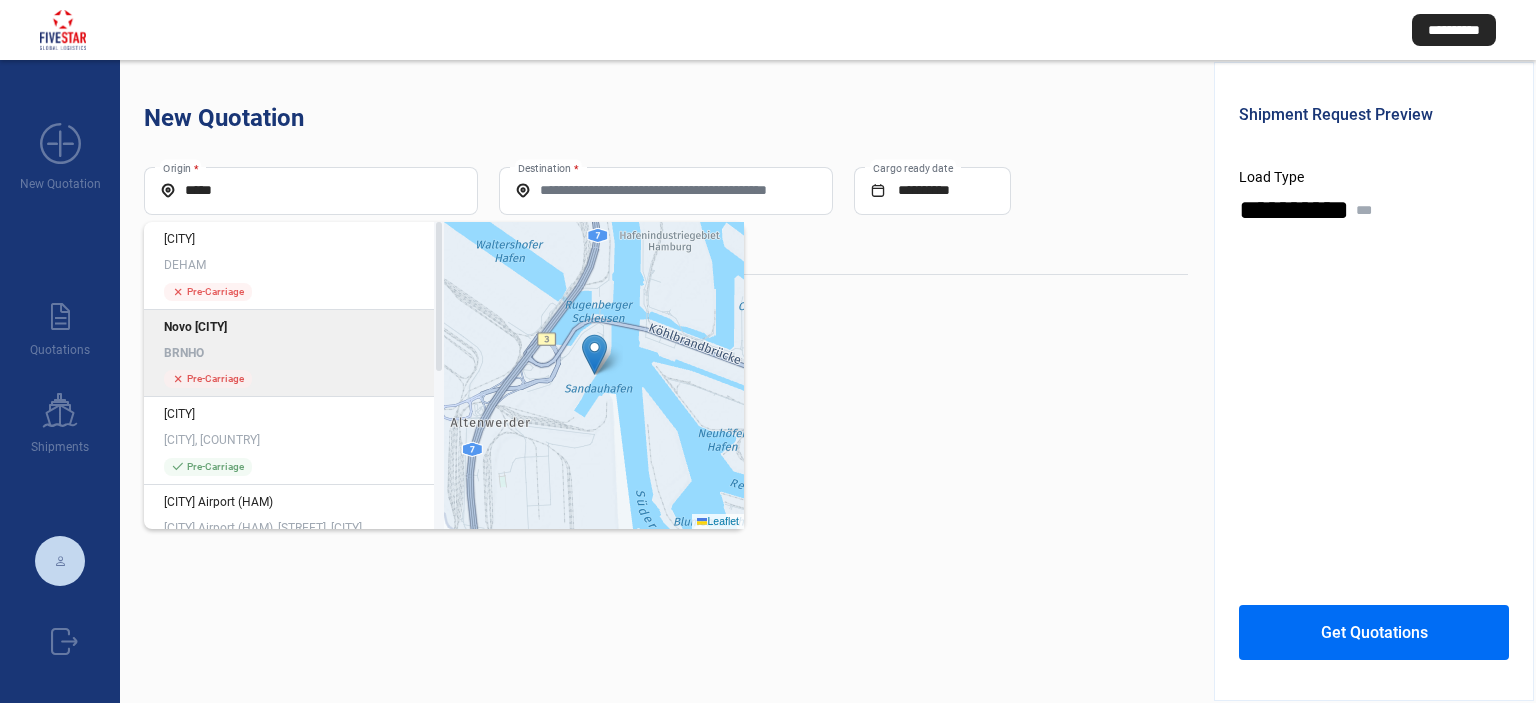 type on "**********" 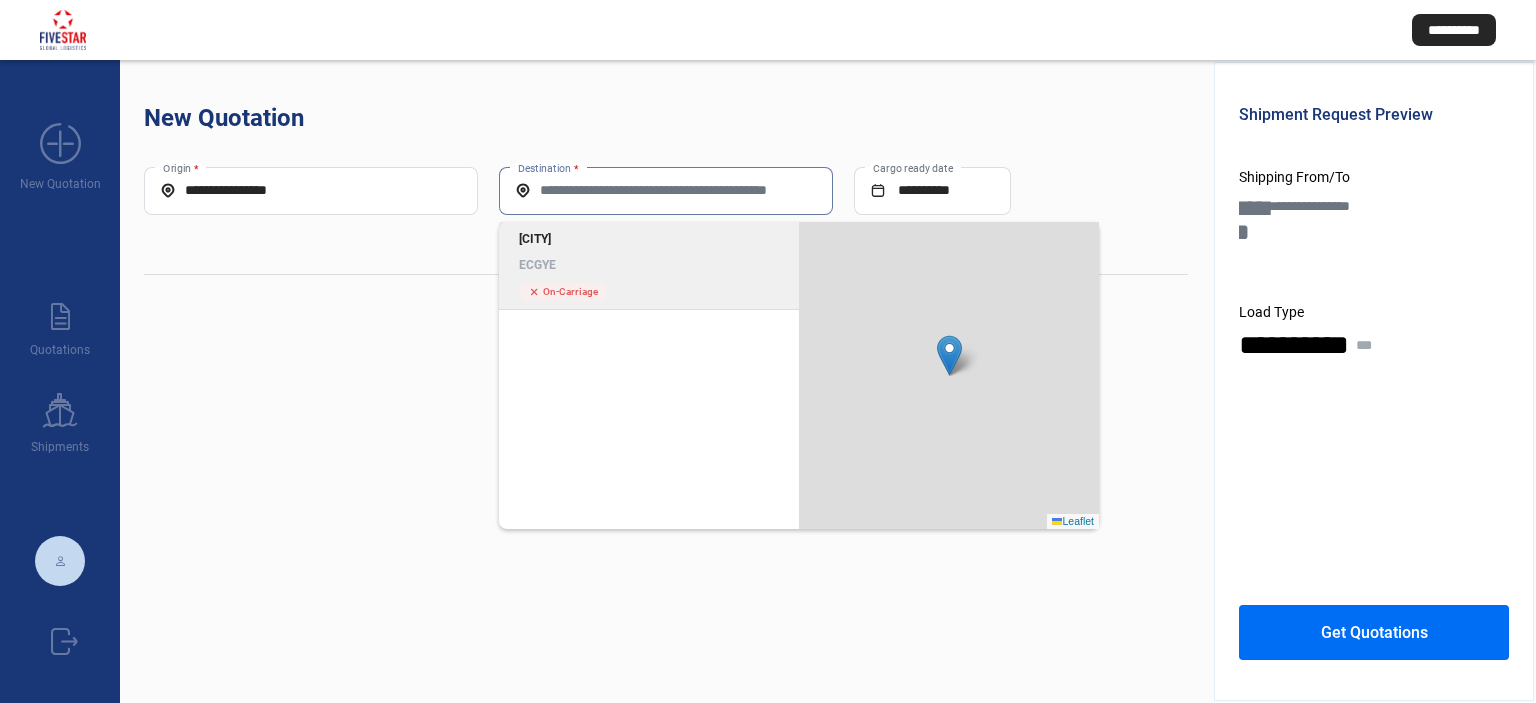 click on "Destination *" at bounding box center [666, 190] 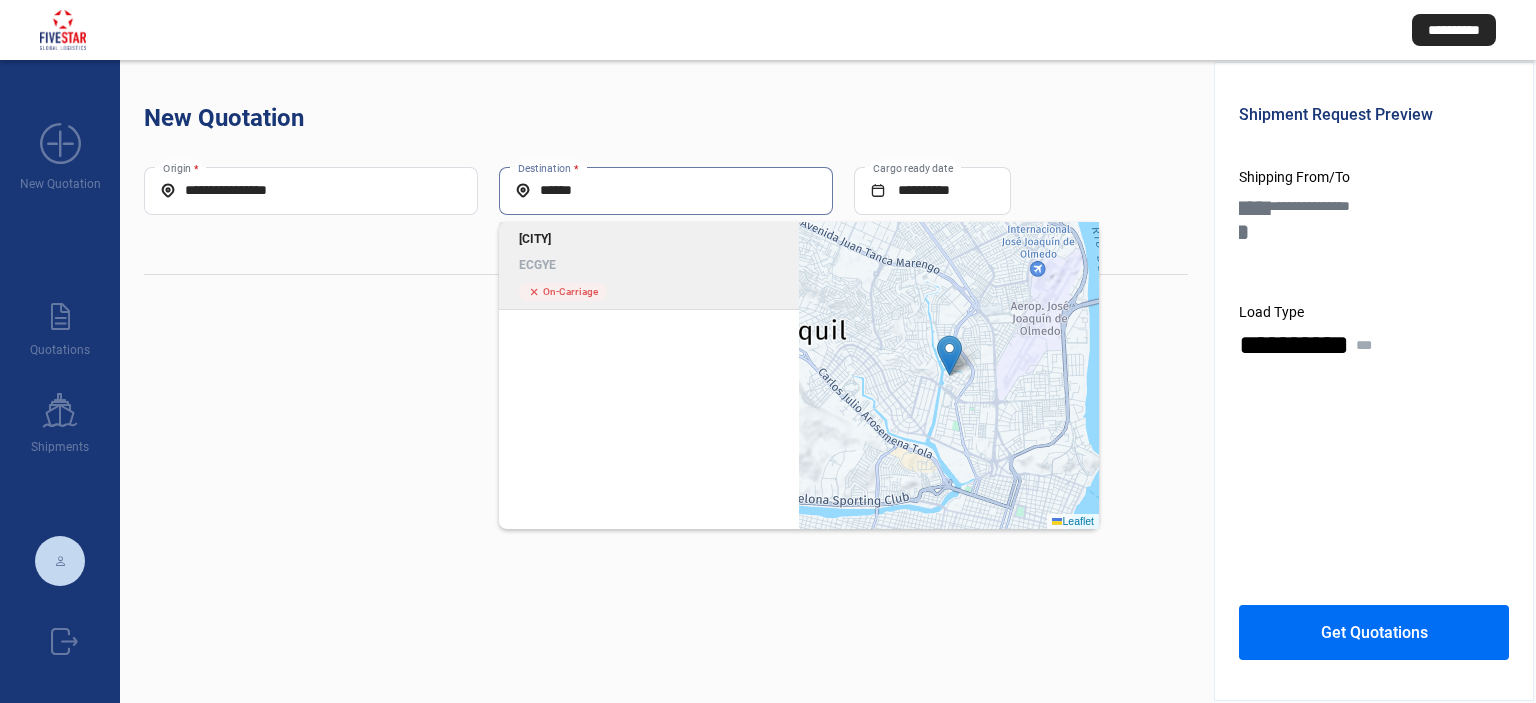 drag, startPoint x: 607, startPoint y: 191, endPoint x: 406, endPoint y: 173, distance: 201.80437 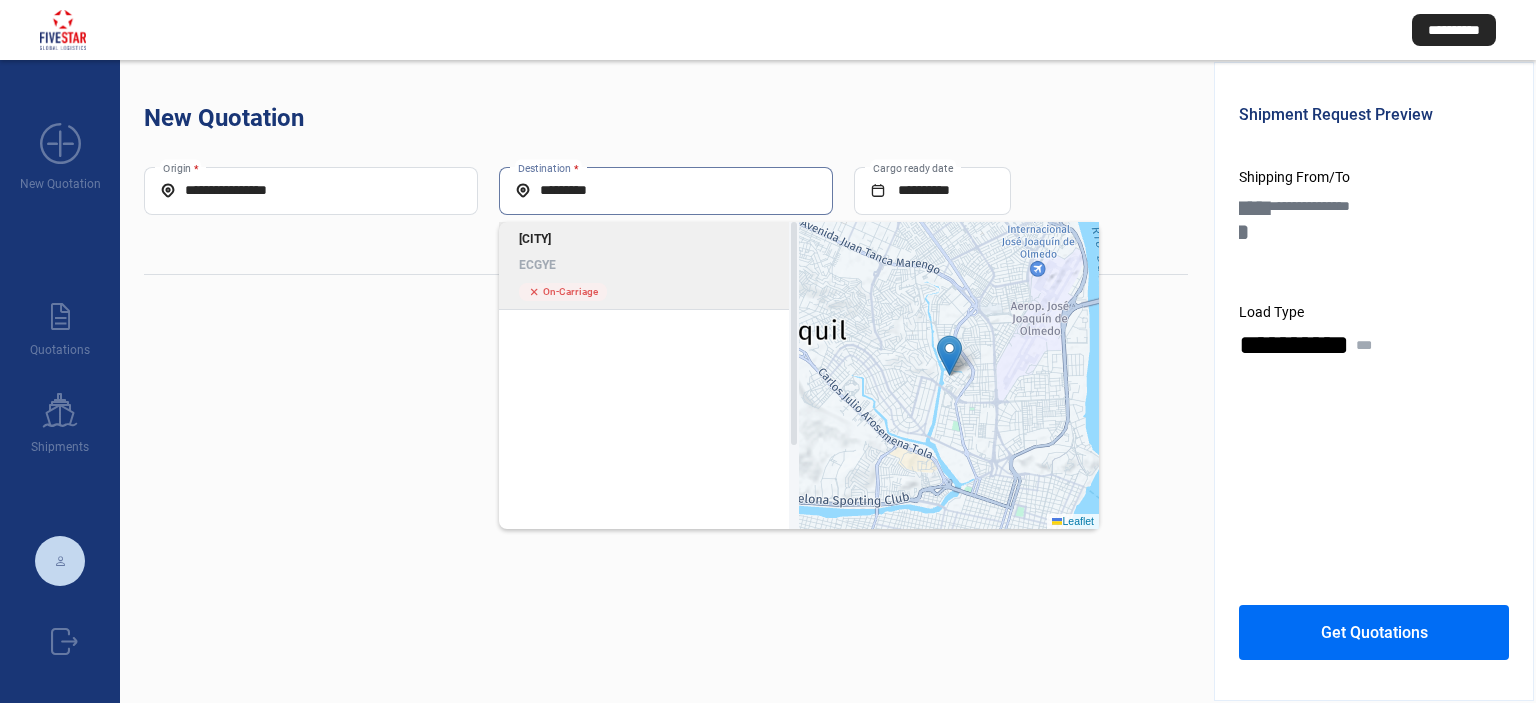 click on "[CODE]" 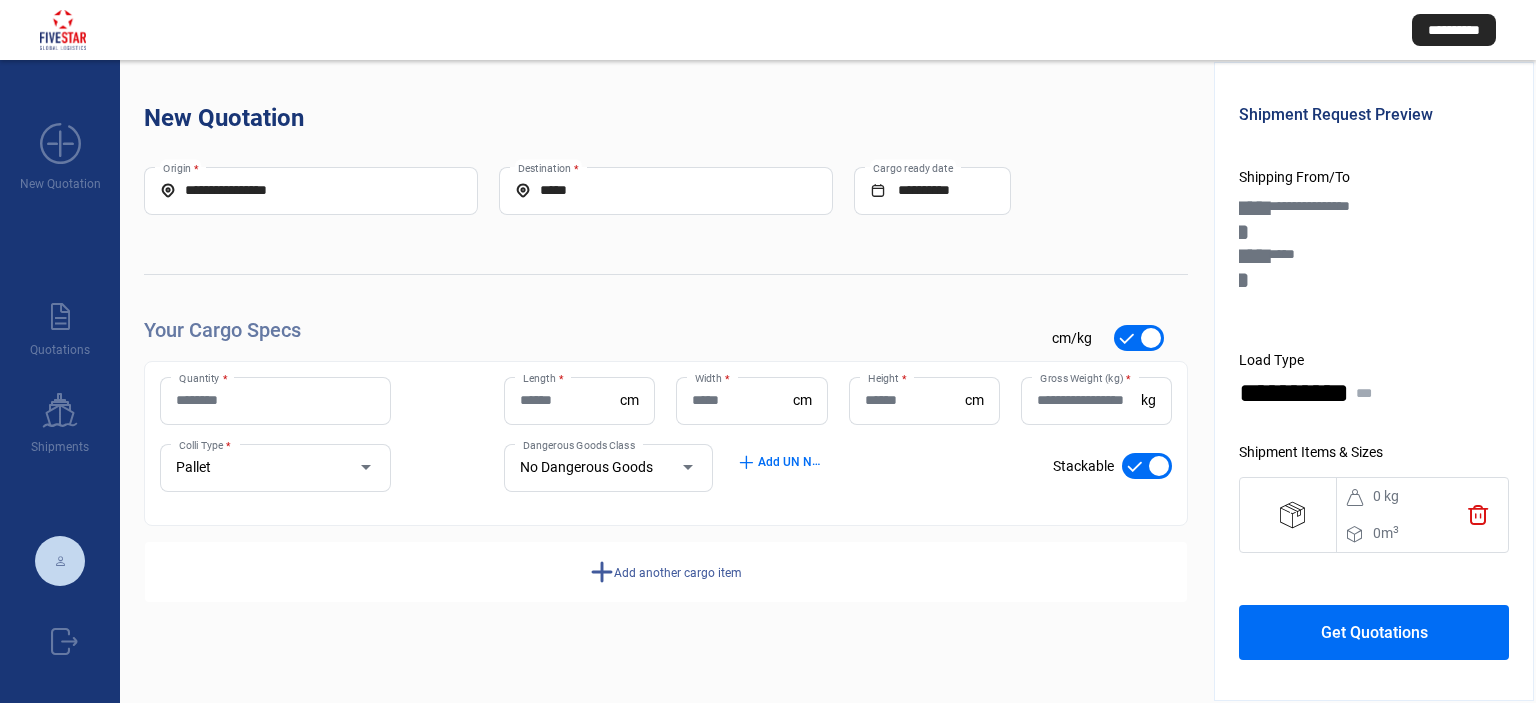 click on "Quantity *" at bounding box center (275, 400) 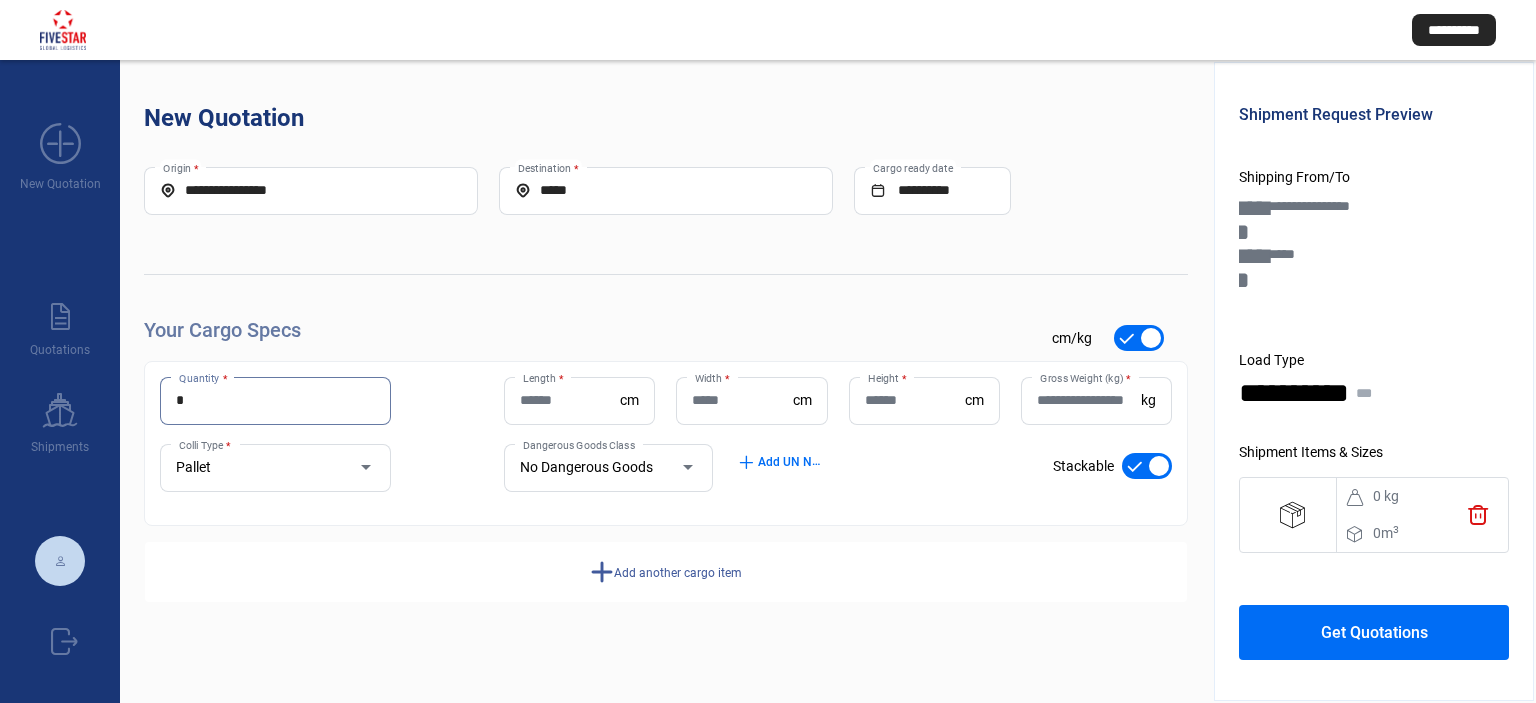type on "*" 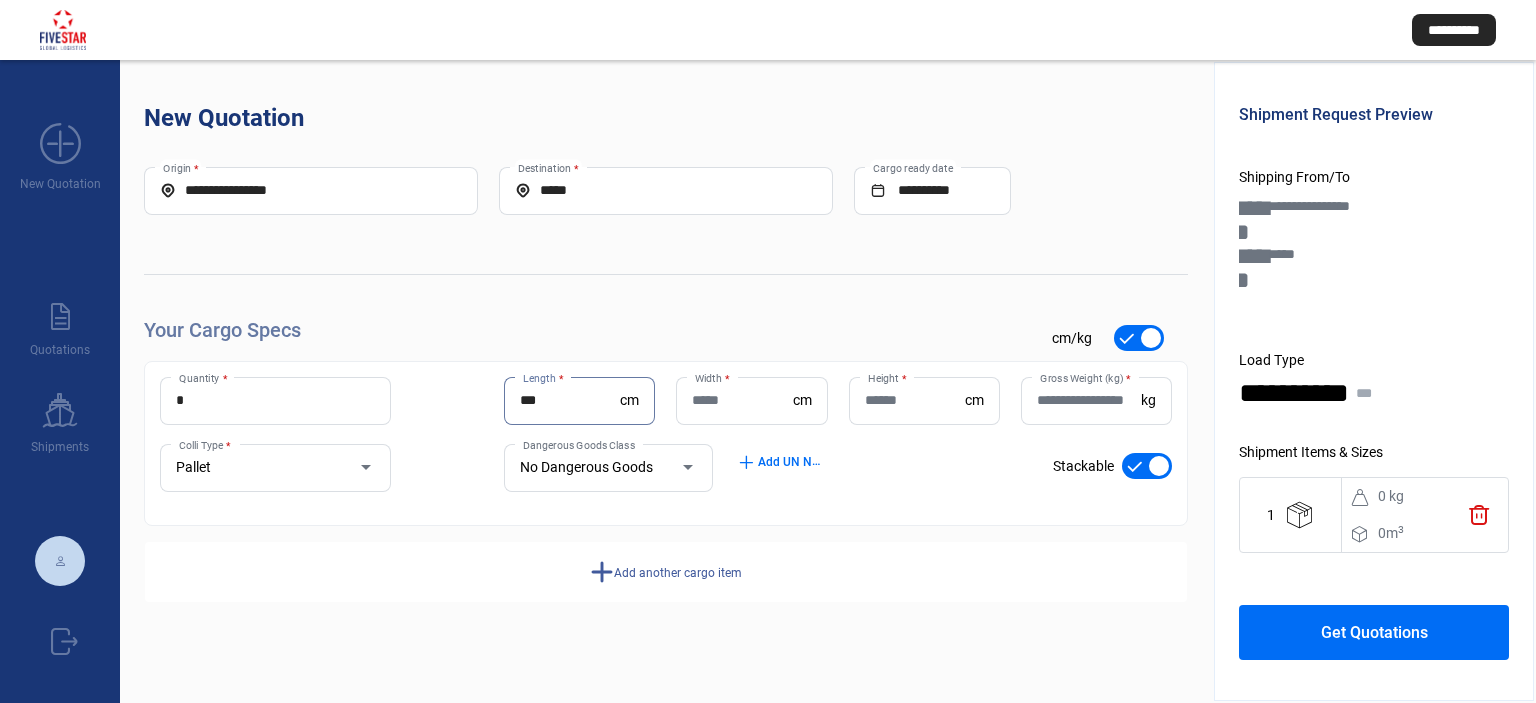 type on "***" 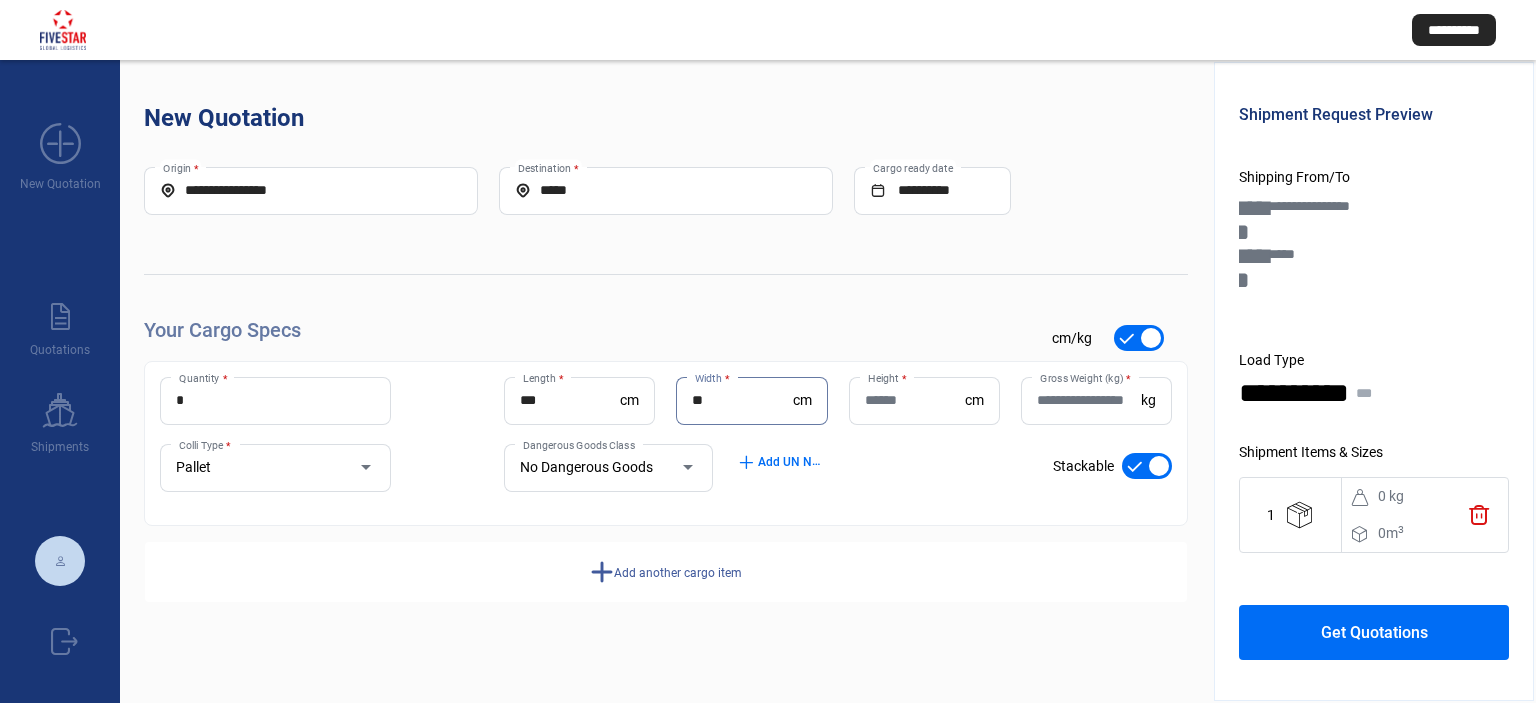 type on "**" 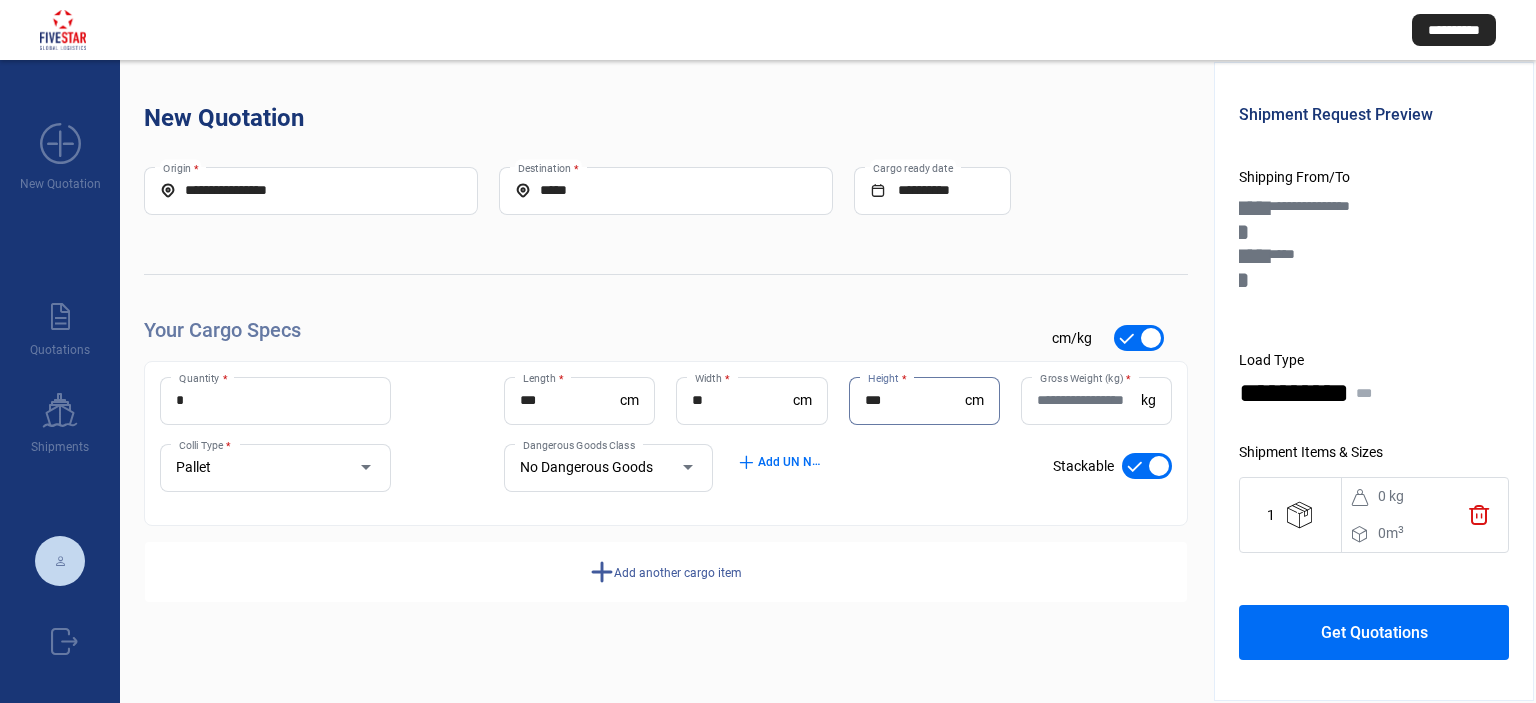 type on "***" 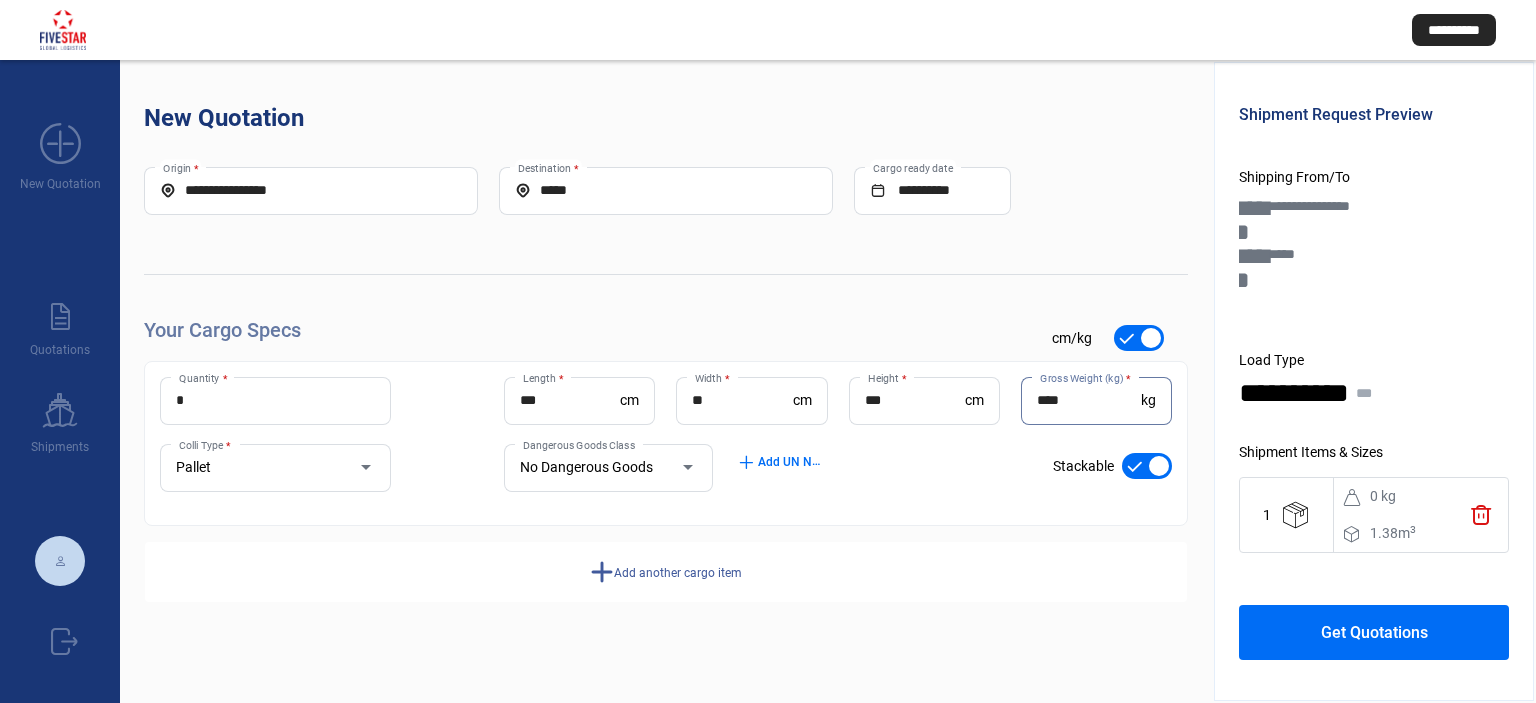 type on "****" 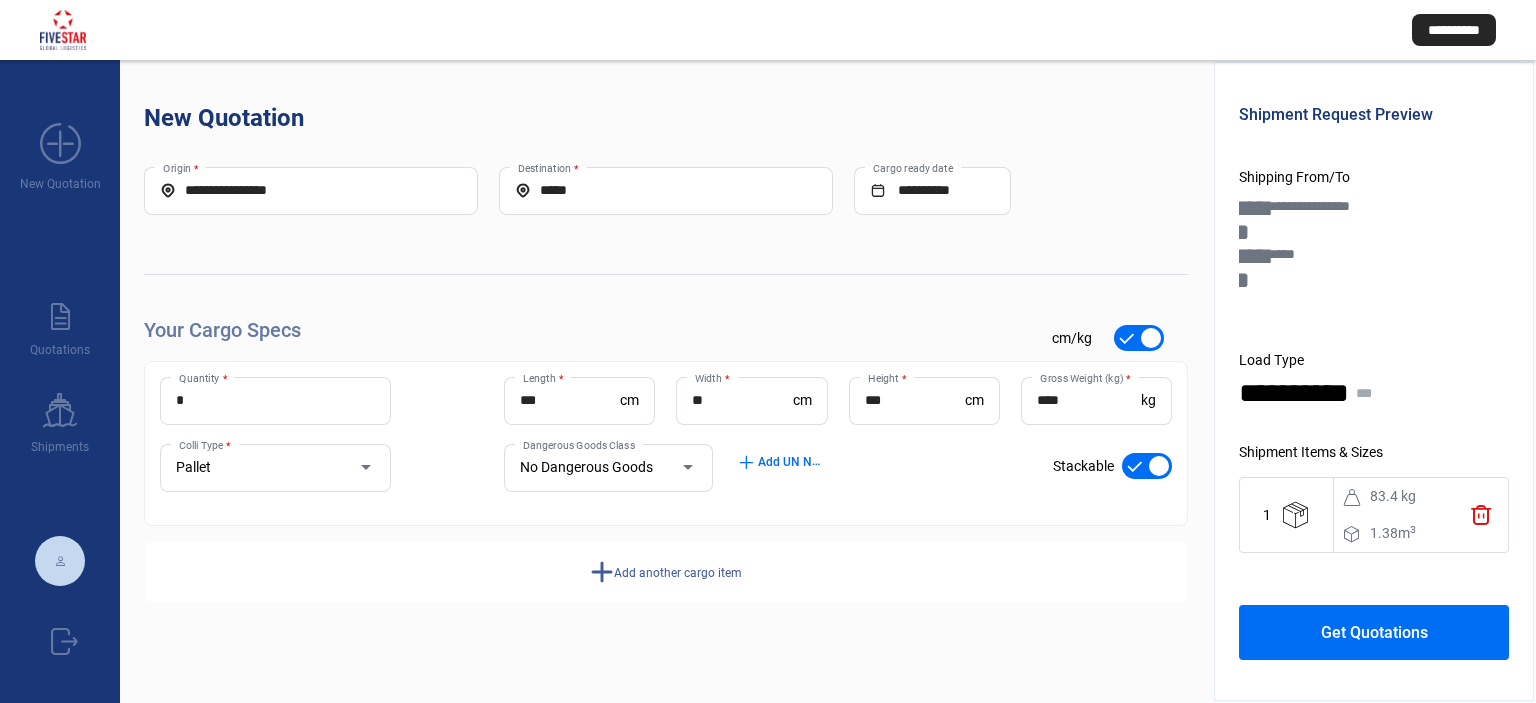 click on "Get Quotations" 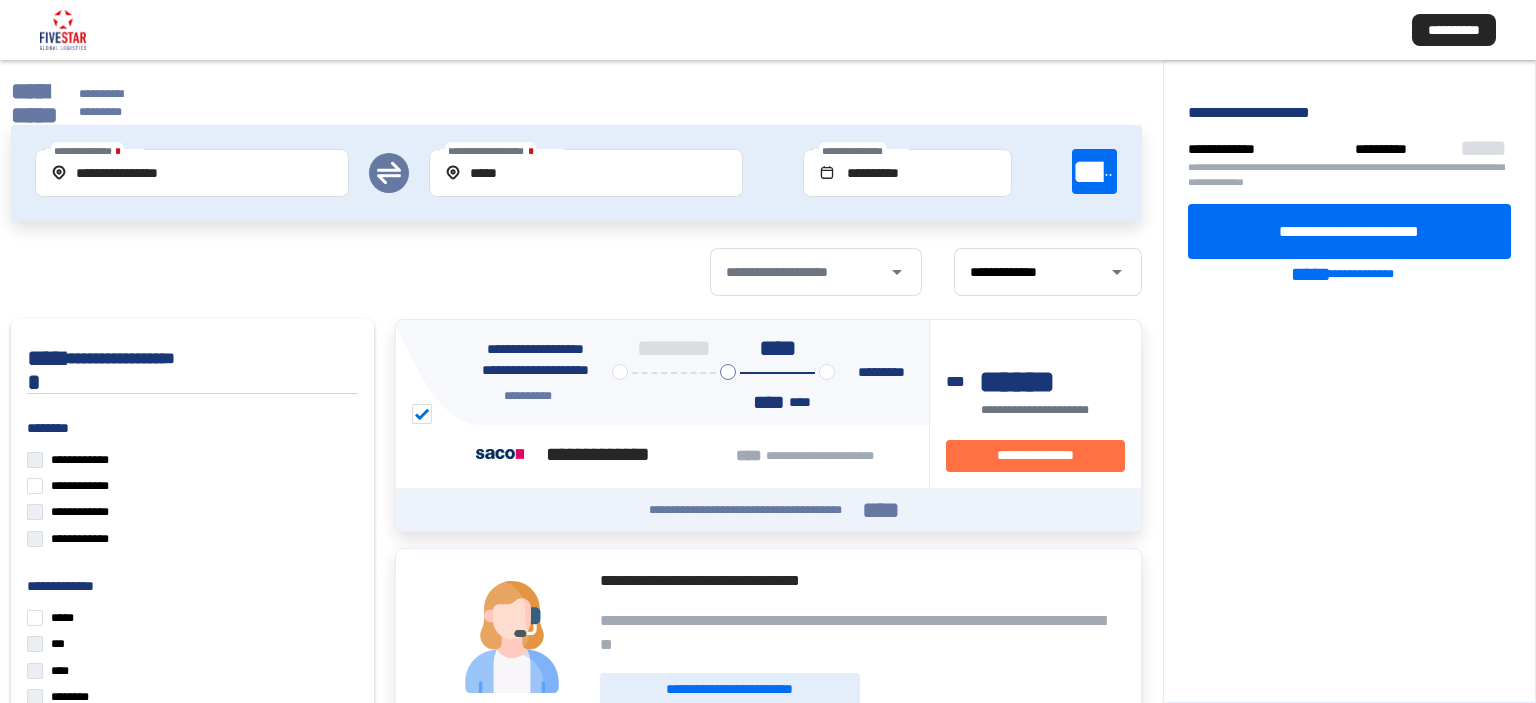 drag, startPoint x: 1343, startPoint y: 231, endPoint x: 1236, endPoint y: 217, distance: 107.912 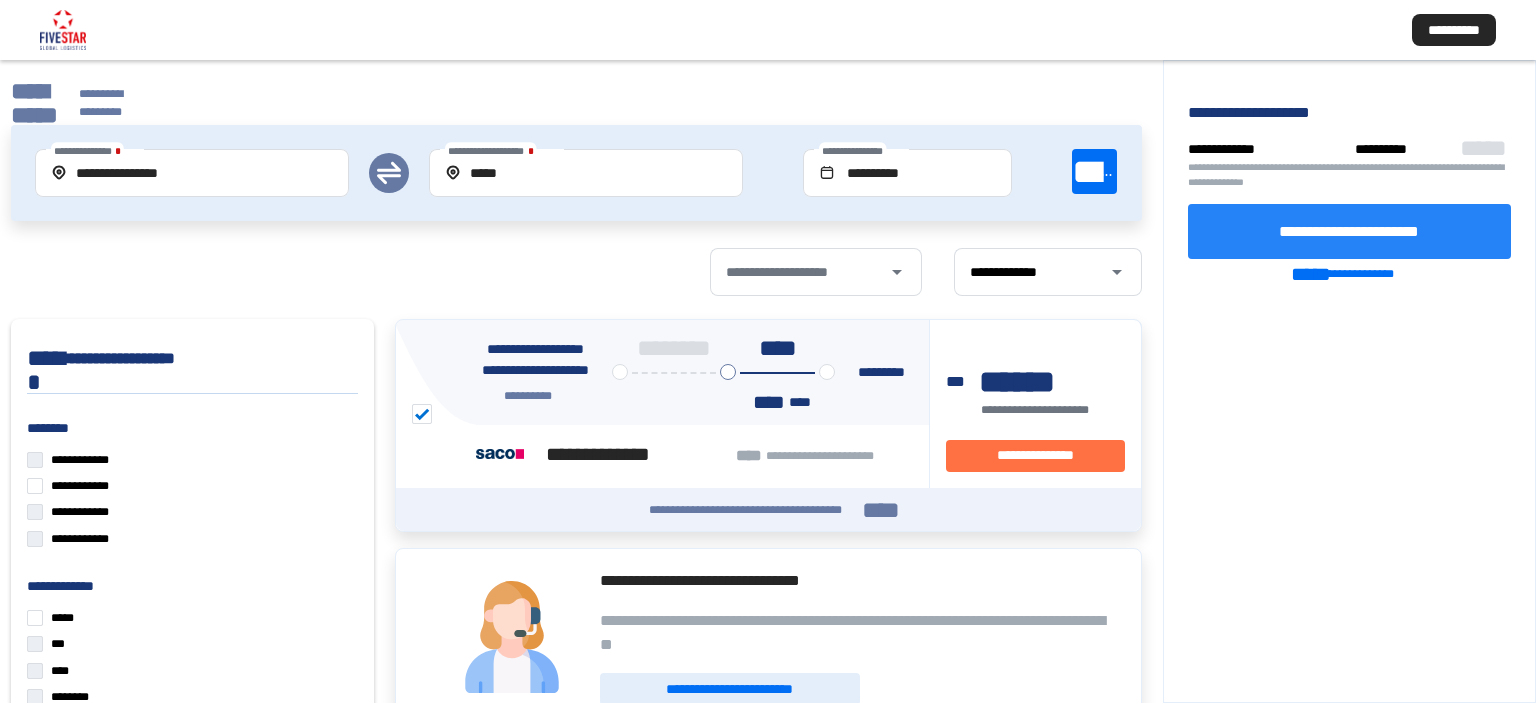 click on "**********" 